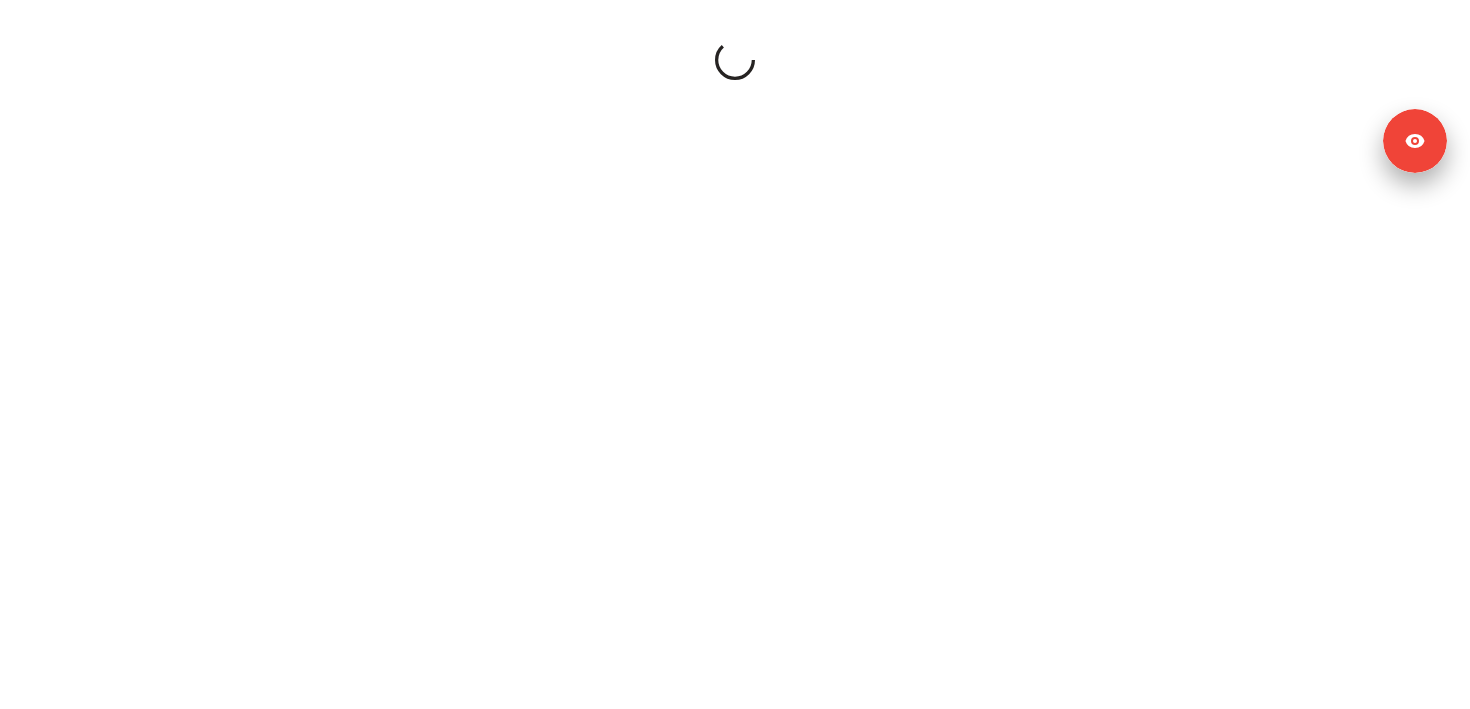 scroll, scrollTop: 0, scrollLeft: 0, axis: both 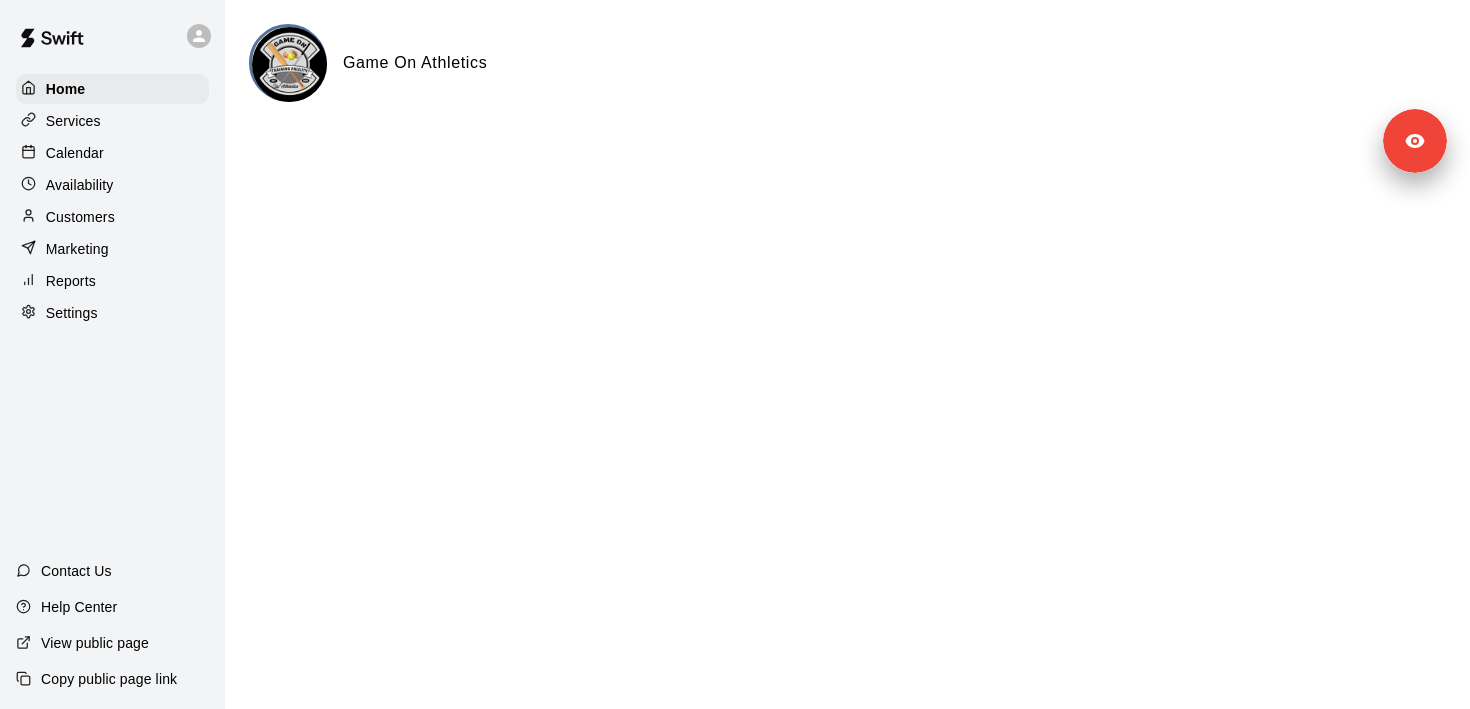 click on "Services" at bounding box center (112, 121) 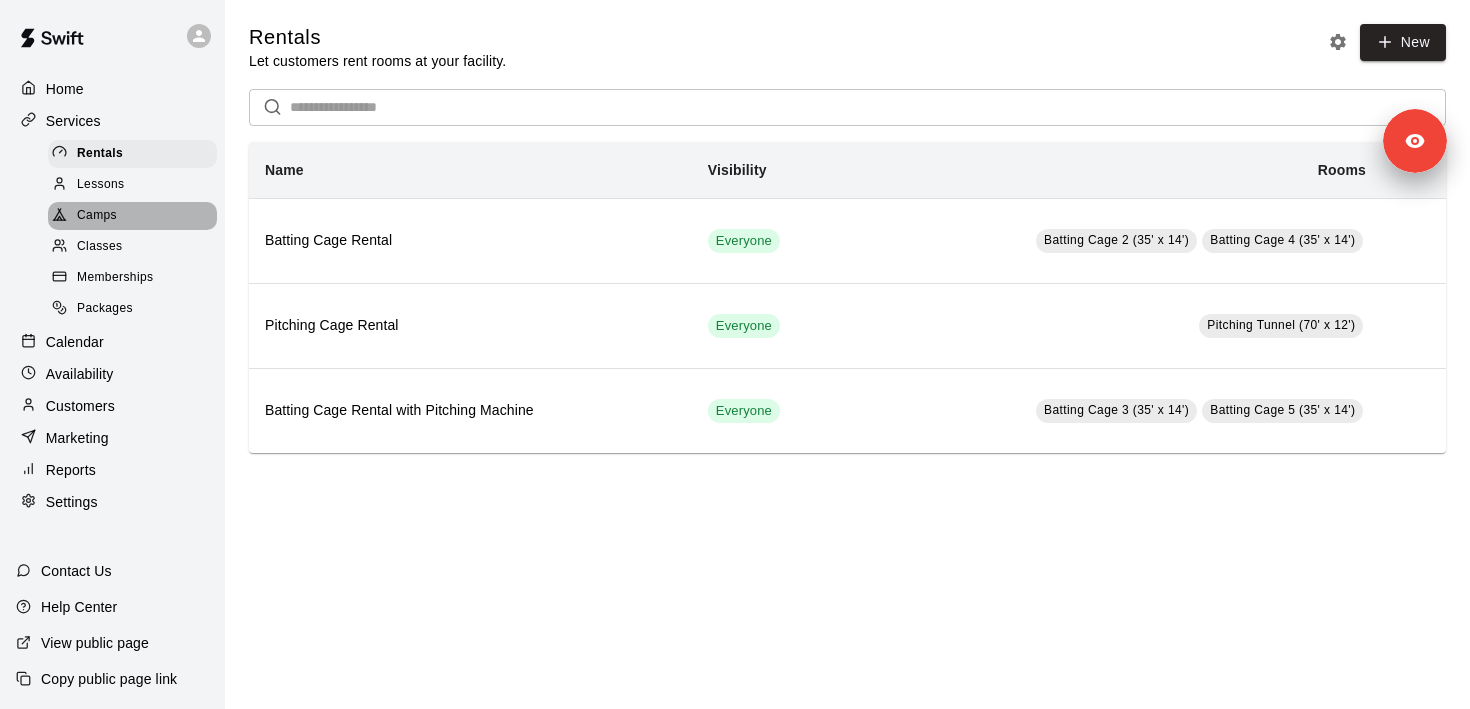 click on "Camps" at bounding box center (132, 216) 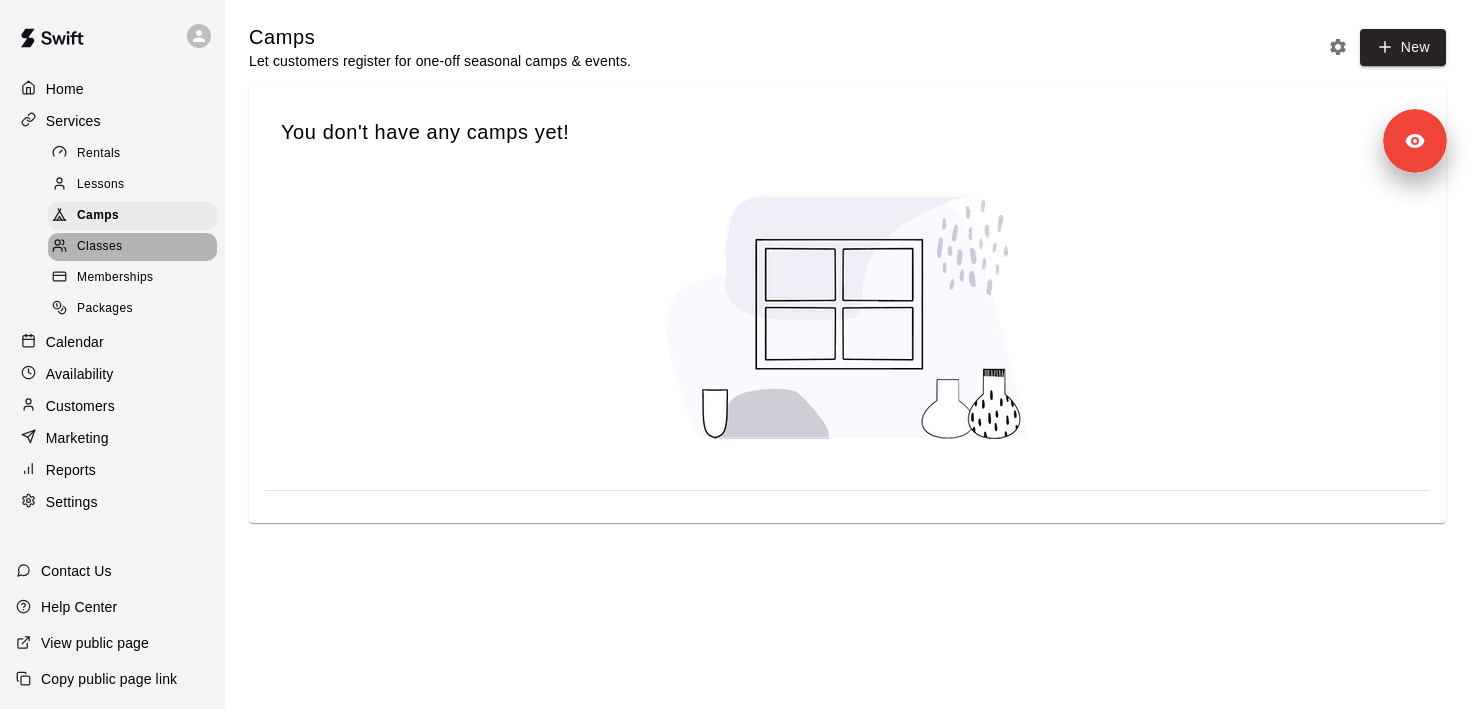 click on "Classes" at bounding box center (132, 247) 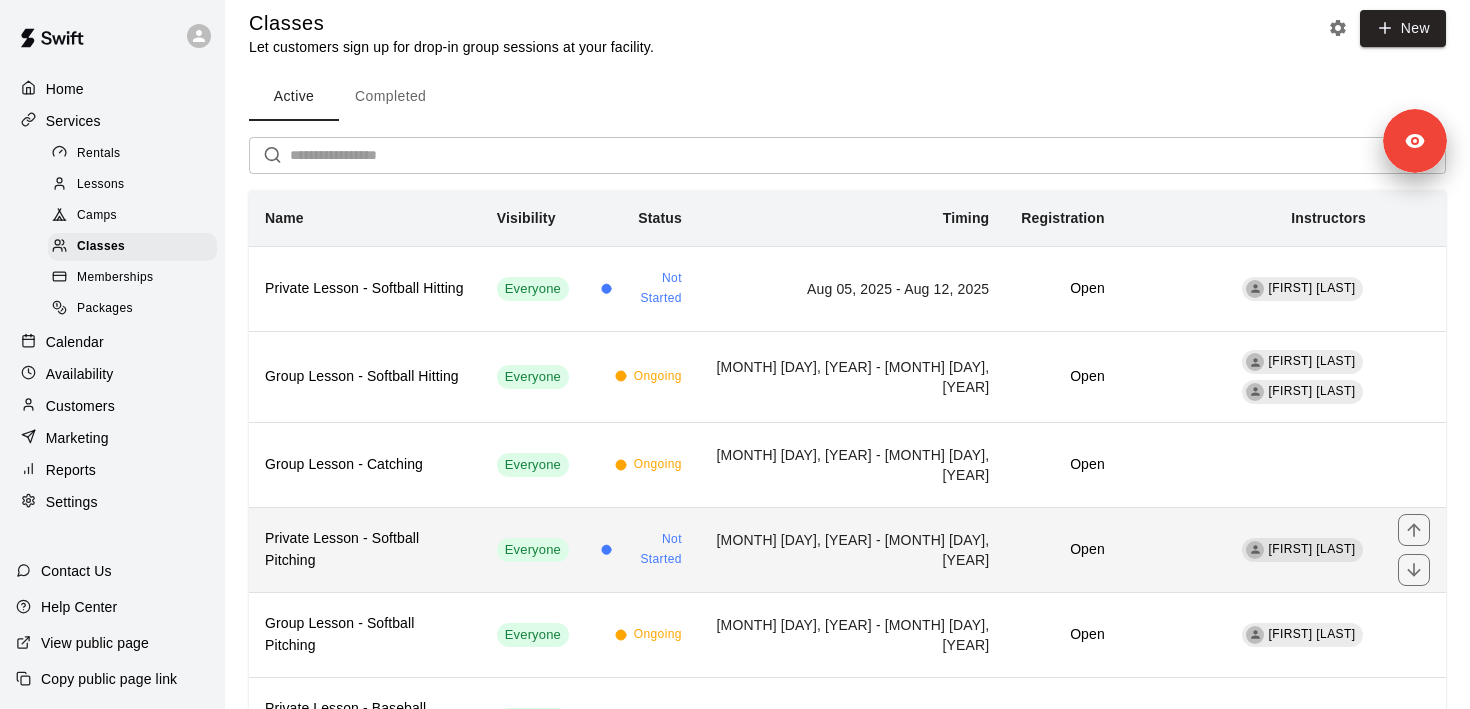 scroll, scrollTop: 15, scrollLeft: 0, axis: vertical 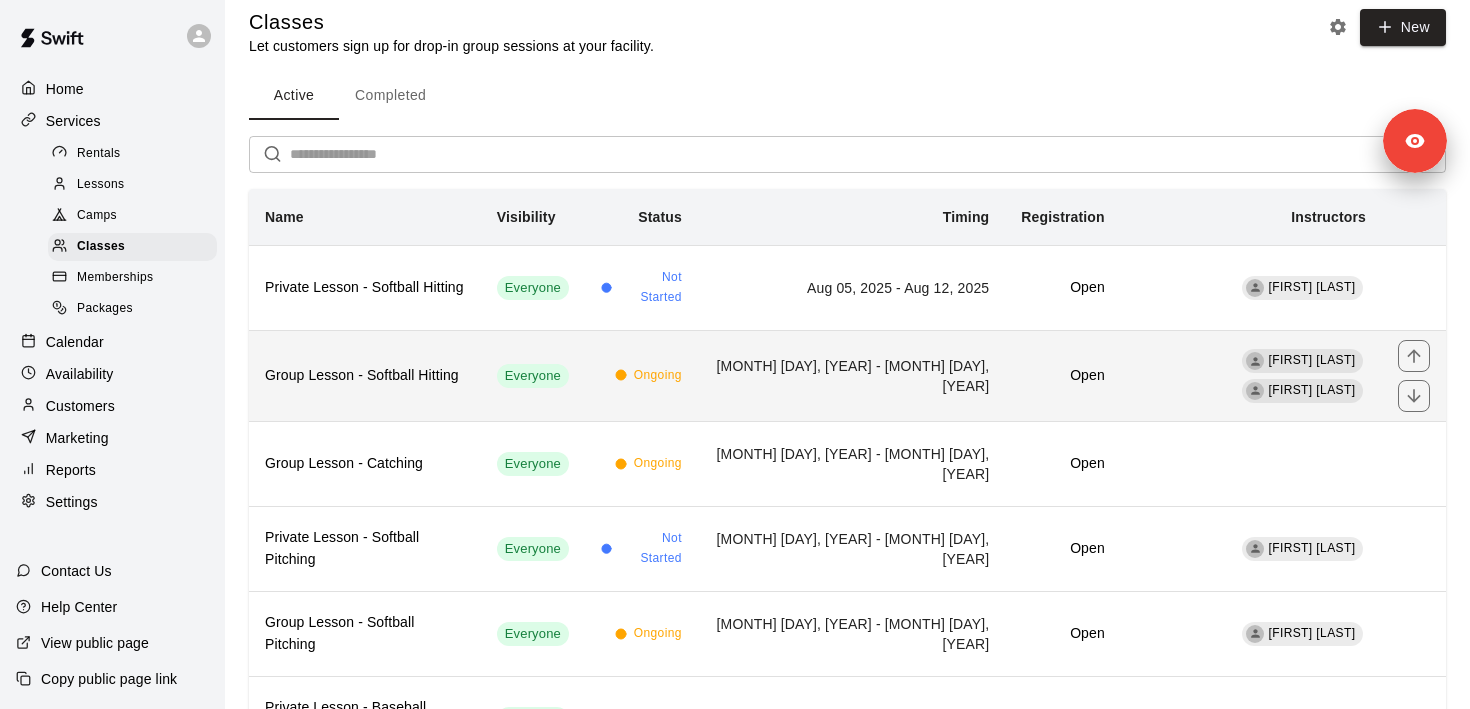 click on "Group Lesson - Softball Hitting" at bounding box center (365, 376) 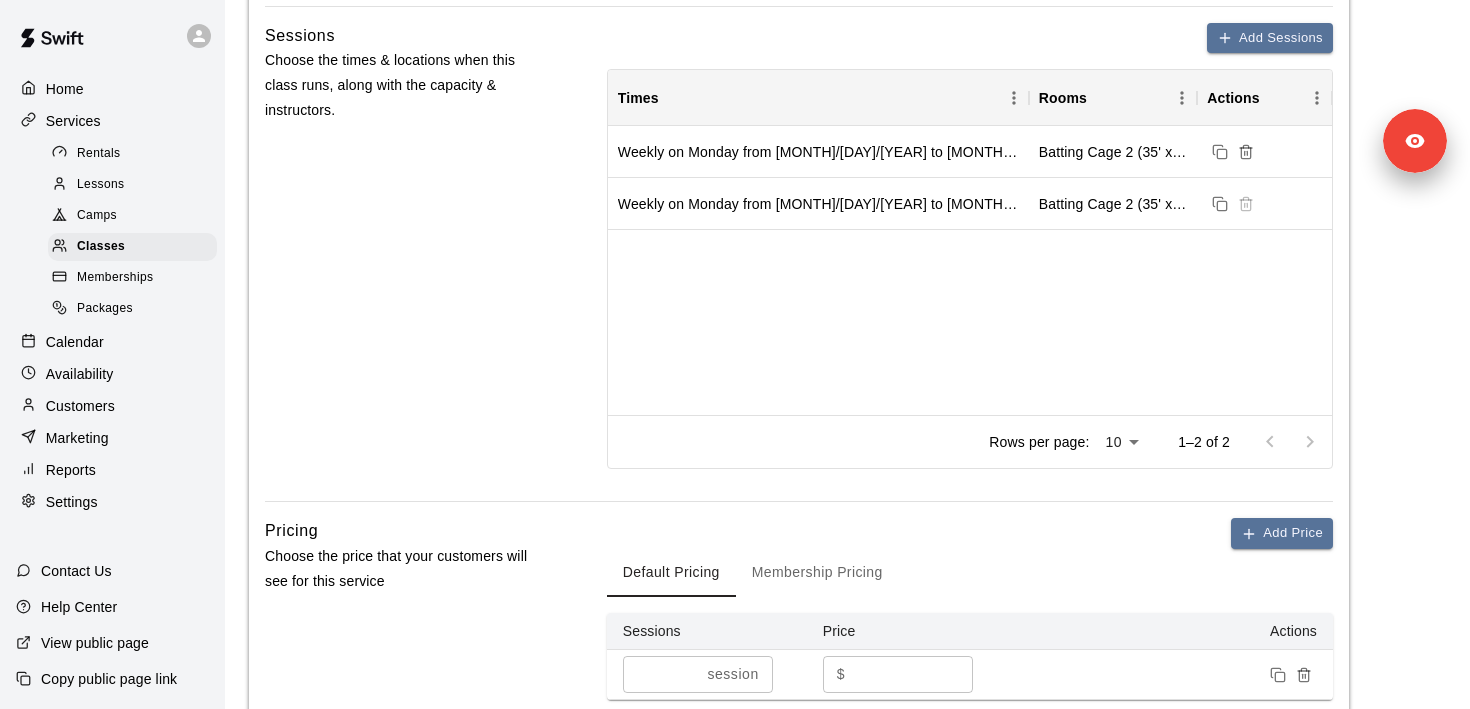 scroll, scrollTop: 736, scrollLeft: 0, axis: vertical 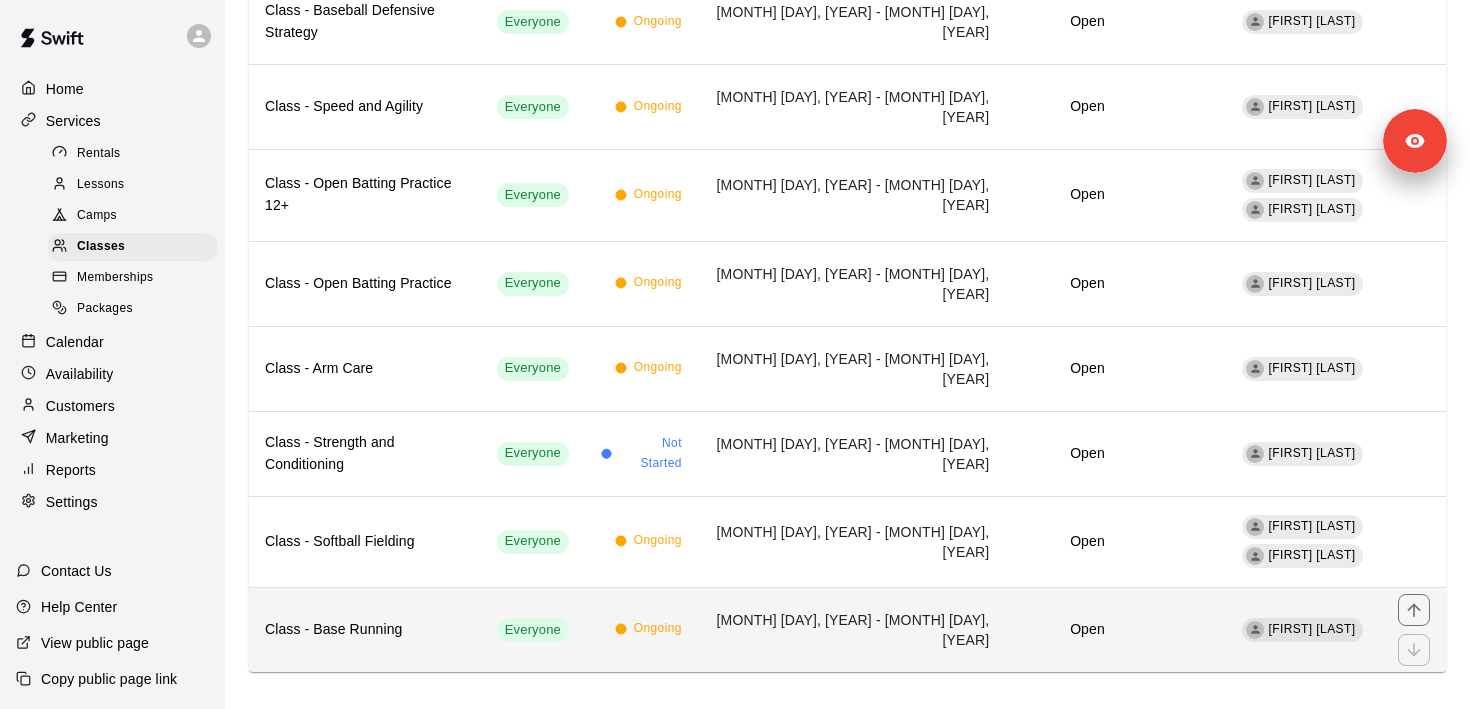 click on "Class - Base Running" at bounding box center (365, 629) 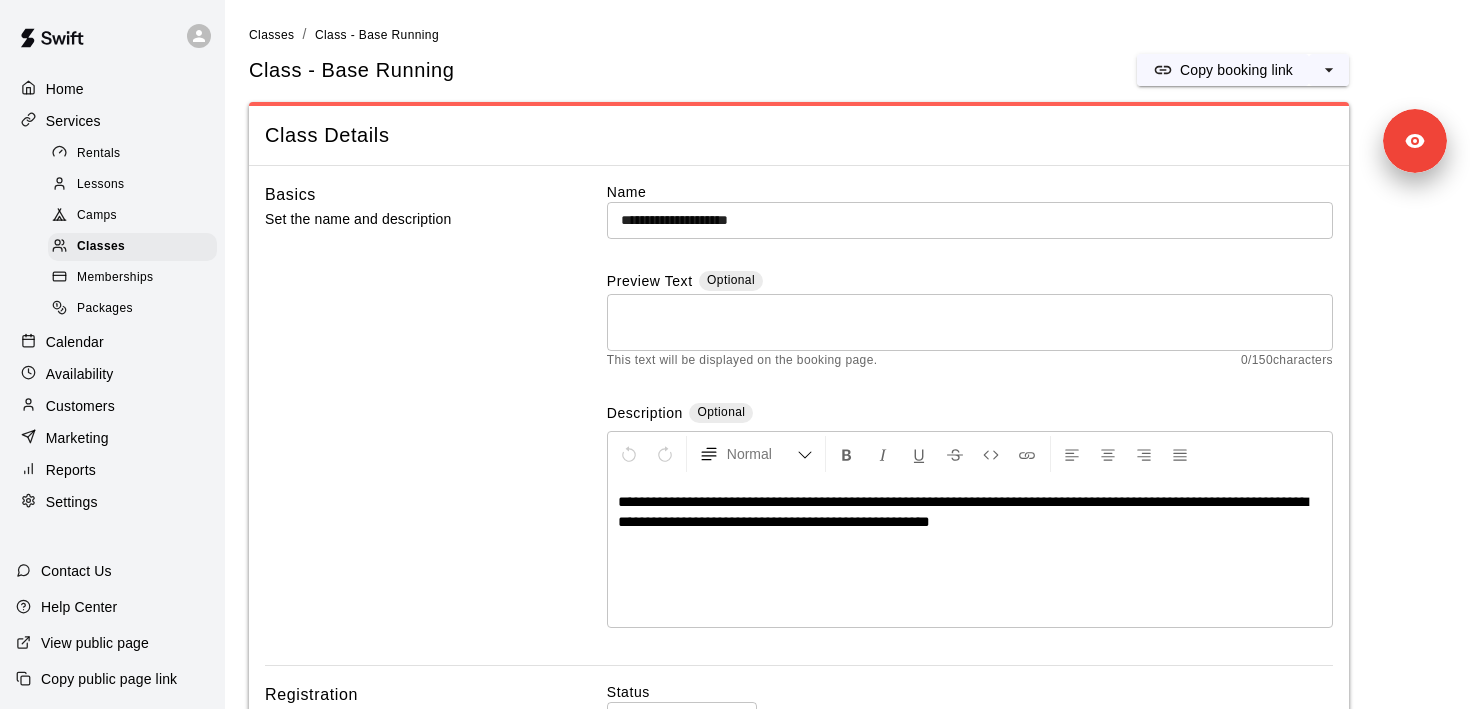 click on "Calendar" at bounding box center [112, 342] 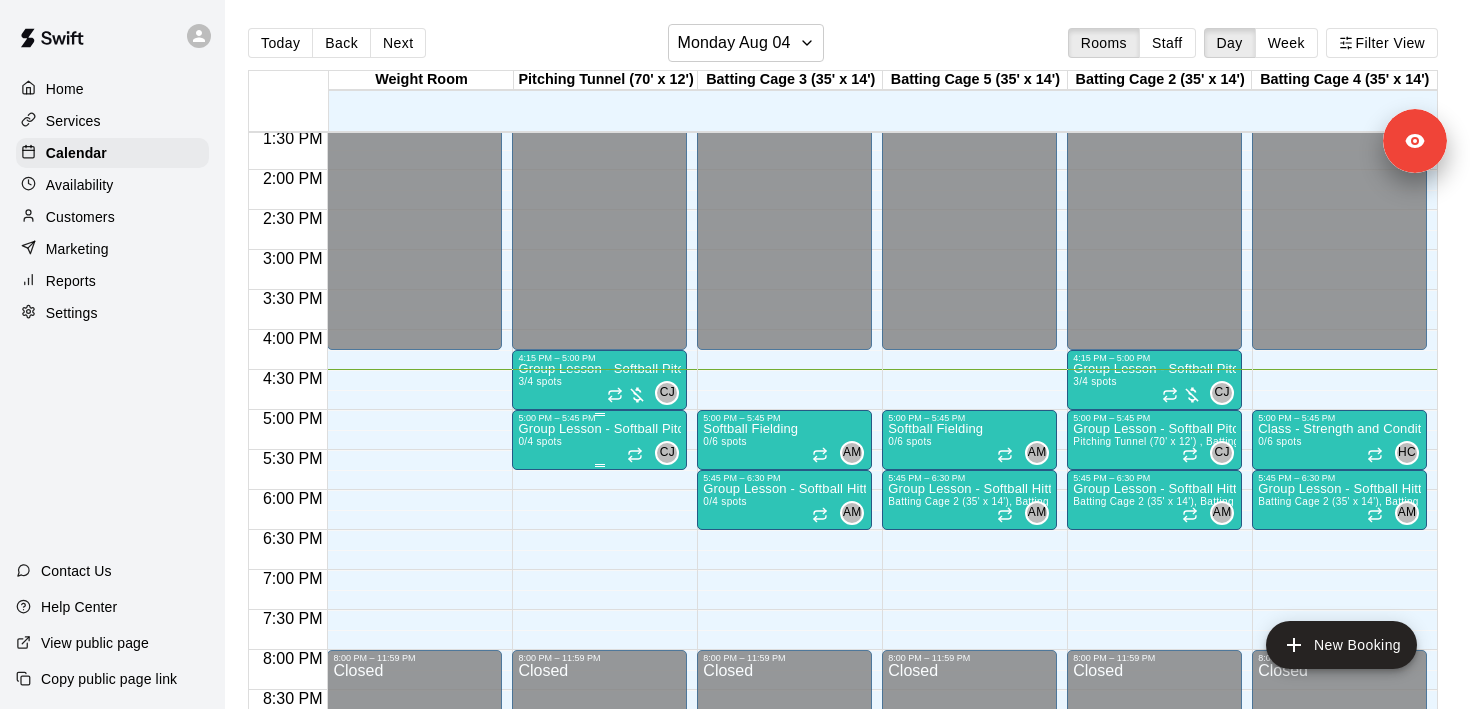 scroll, scrollTop: 990, scrollLeft: 0, axis: vertical 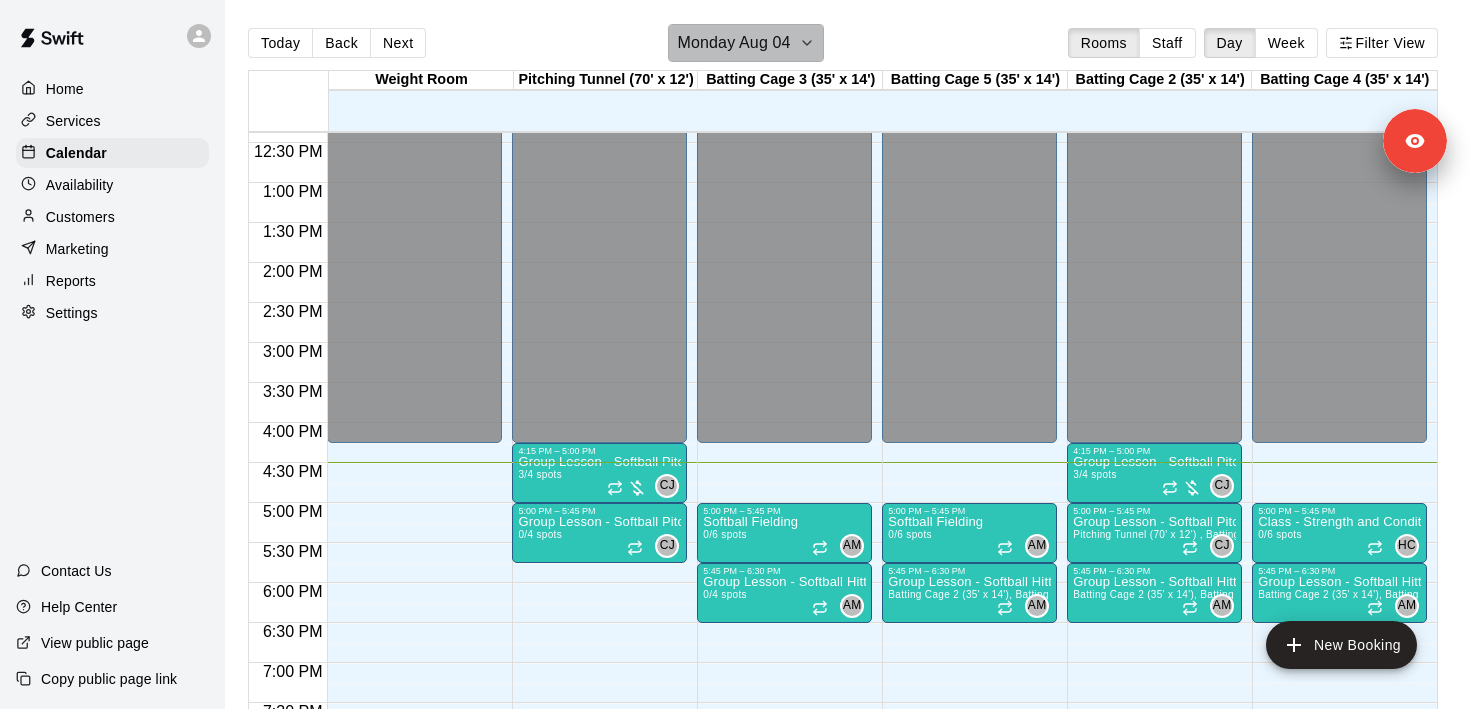 click on "Monday Aug 04" at bounding box center (733, 43) 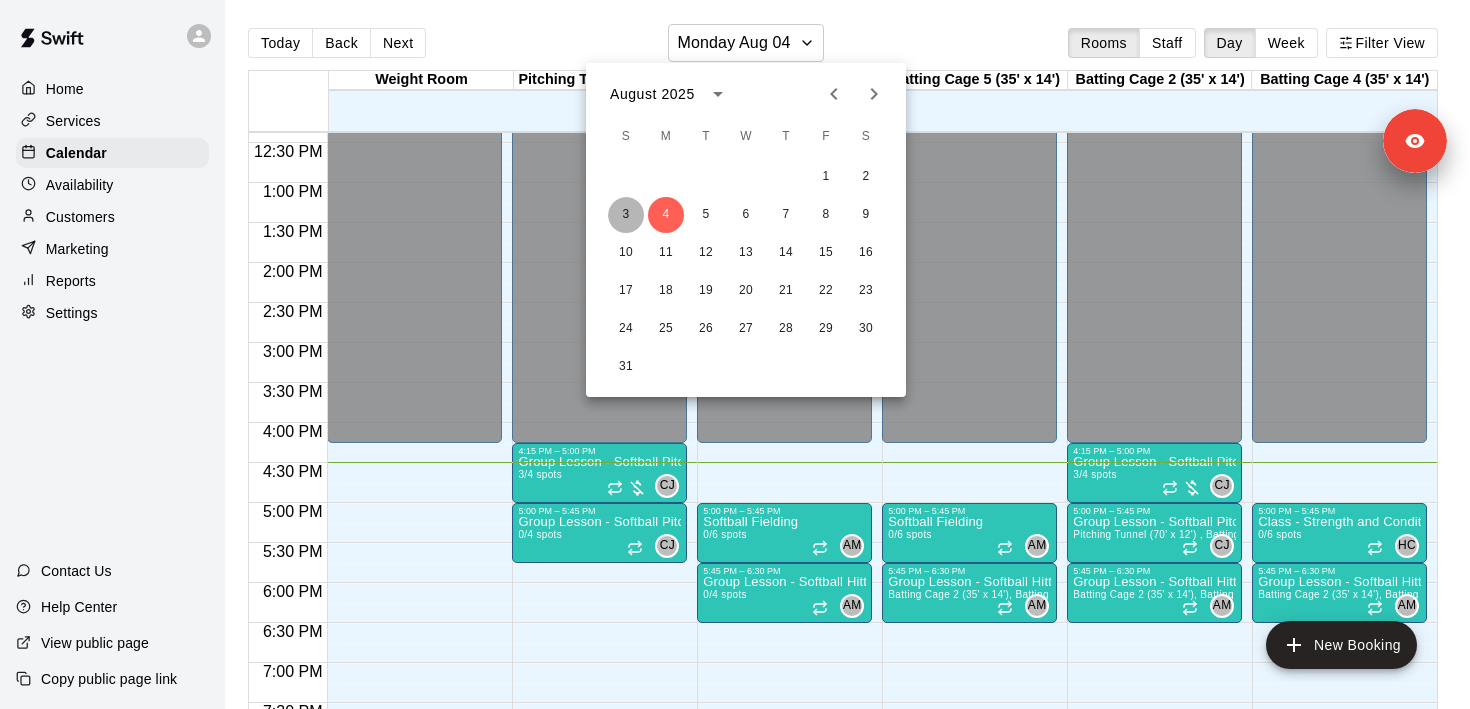 click on "3" at bounding box center (626, 215) 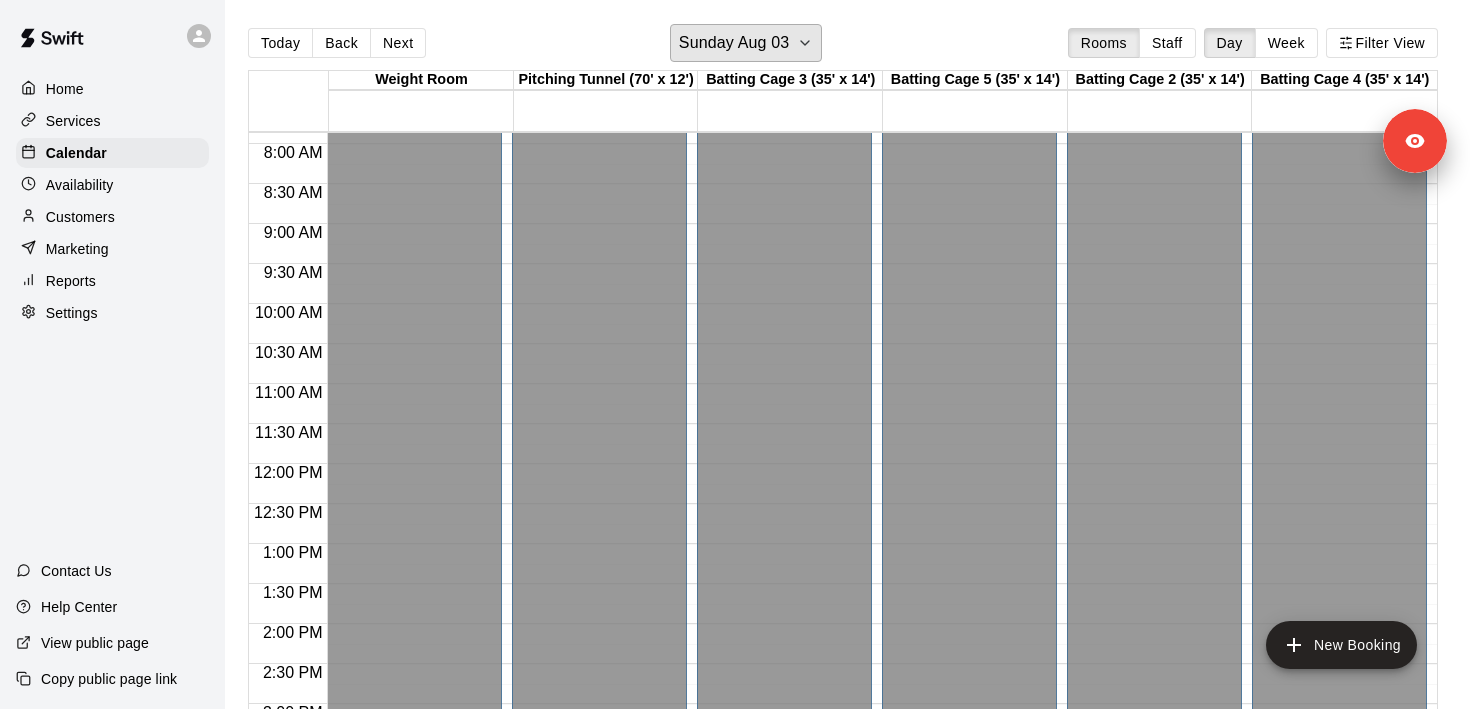 scroll, scrollTop: 1322, scrollLeft: 0, axis: vertical 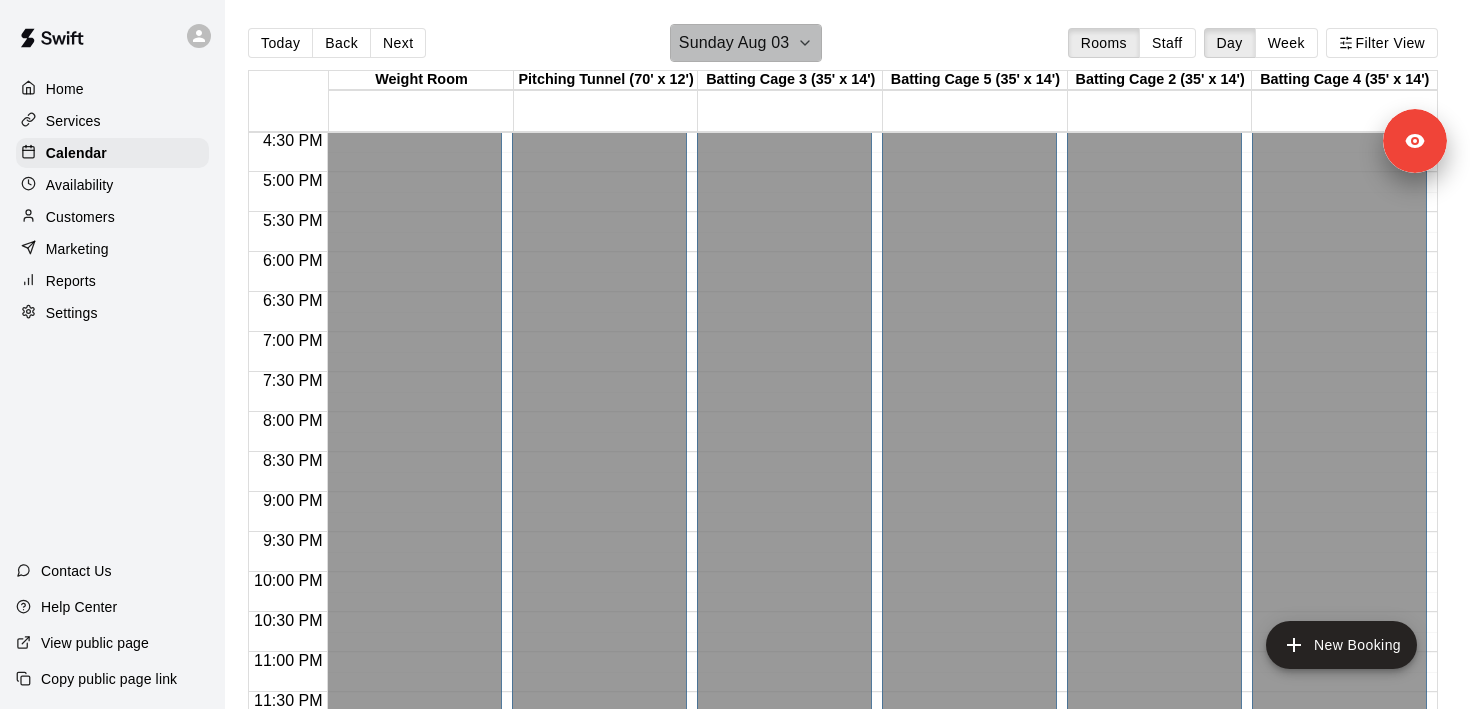 click on "Sunday Aug 03" at bounding box center [734, 43] 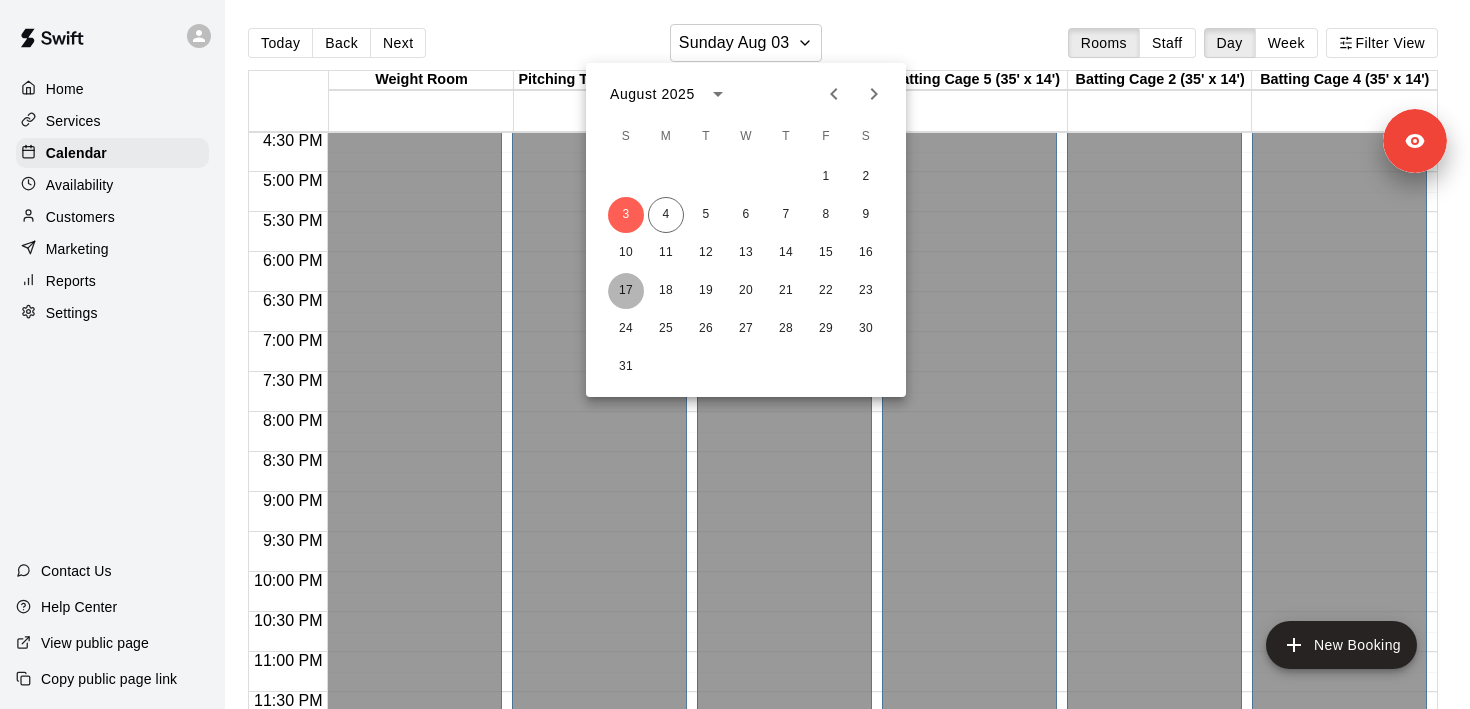 click on "17" at bounding box center (626, 291) 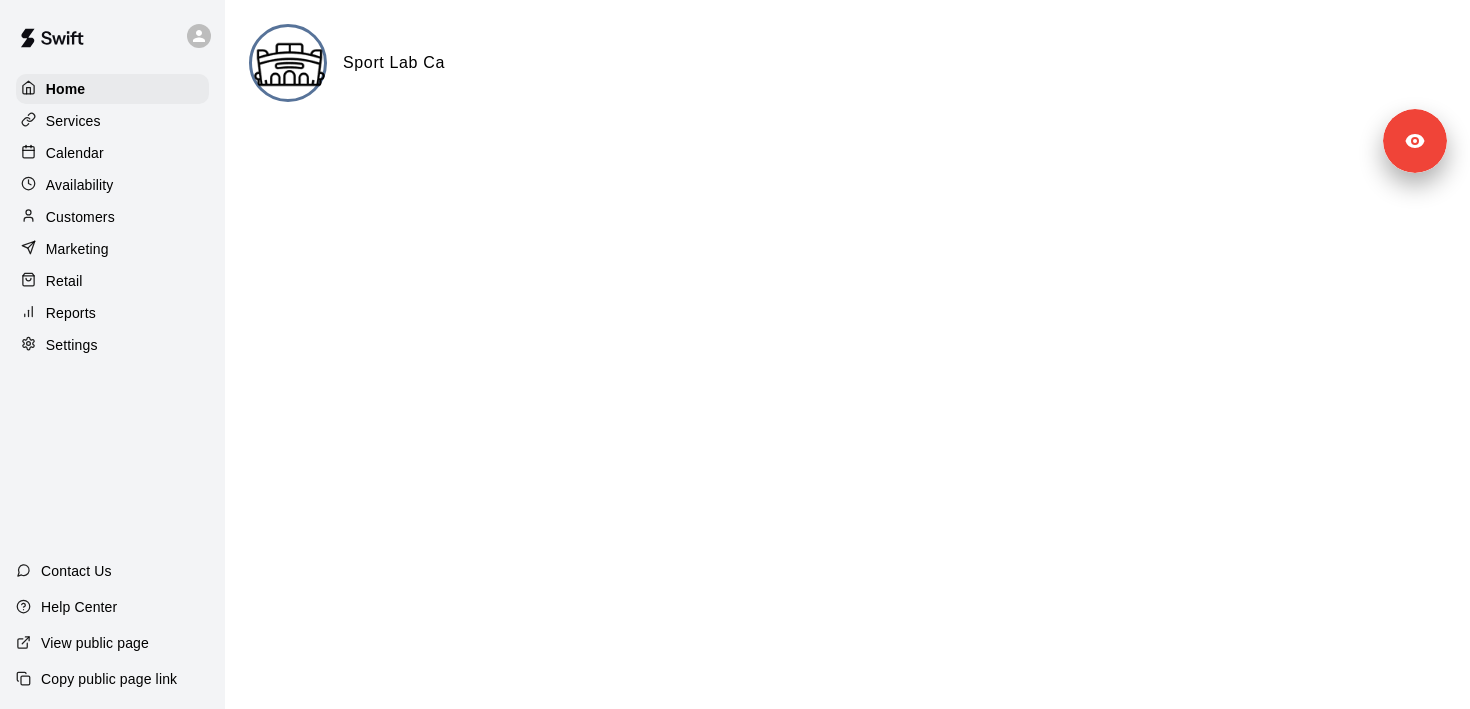 scroll, scrollTop: 0, scrollLeft: 0, axis: both 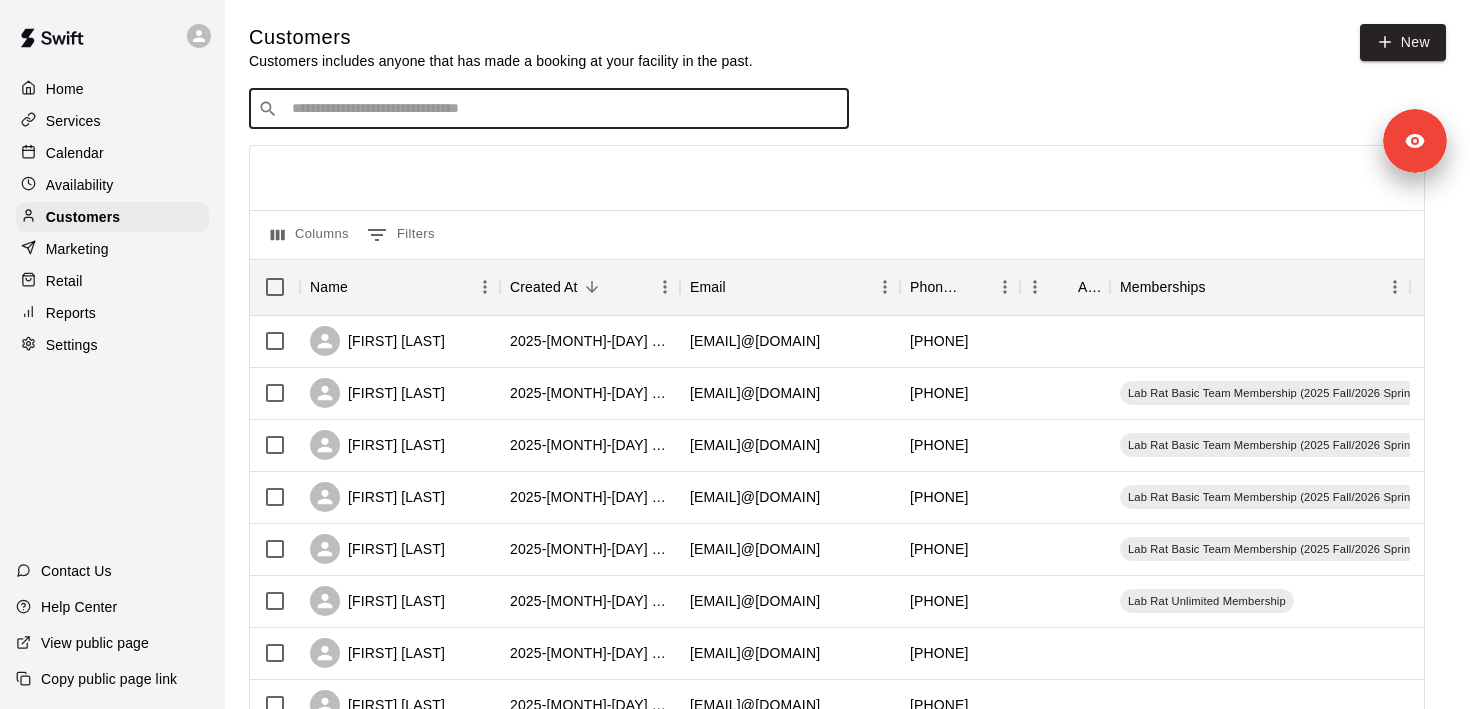 click at bounding box center (563, 109) 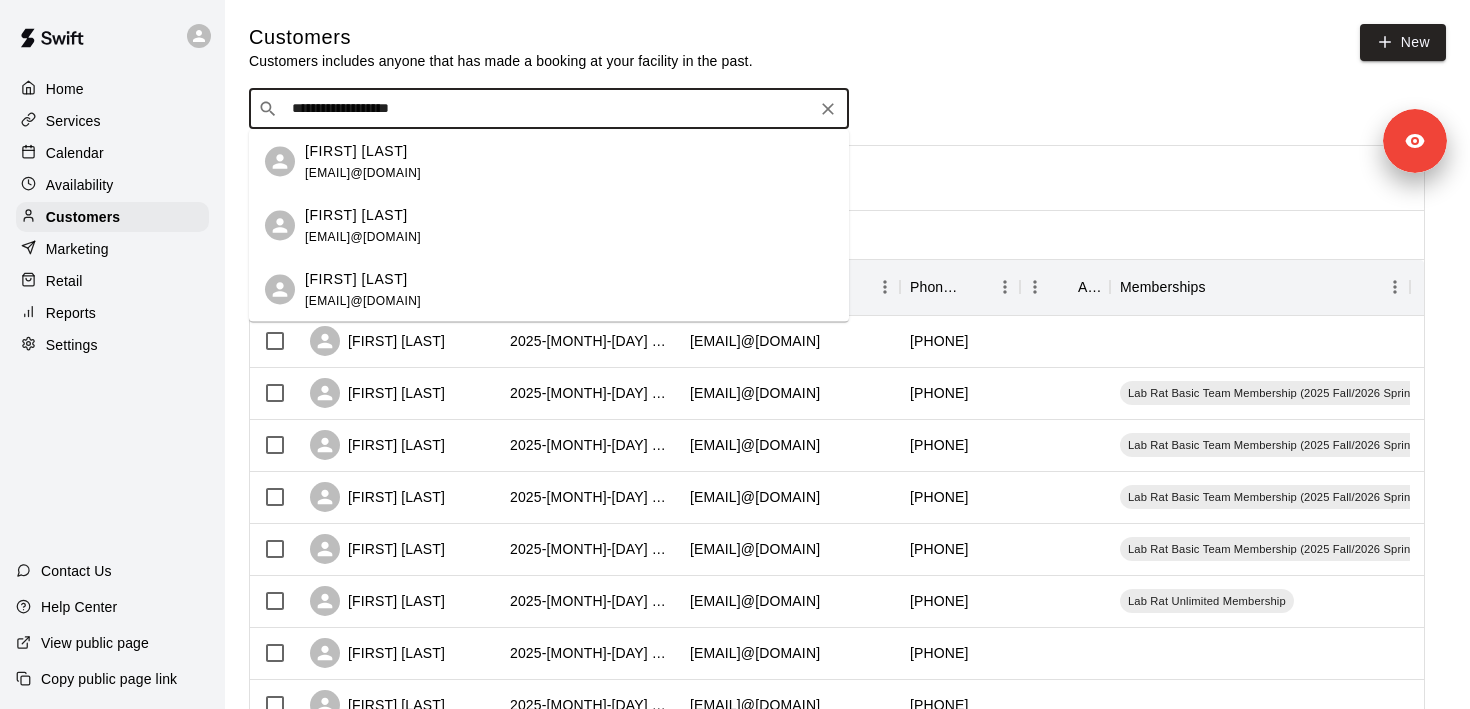 click on "[FIRST] [LAST] [EMAIL]@[DOMAIN]" at bounding box center [569, 161] 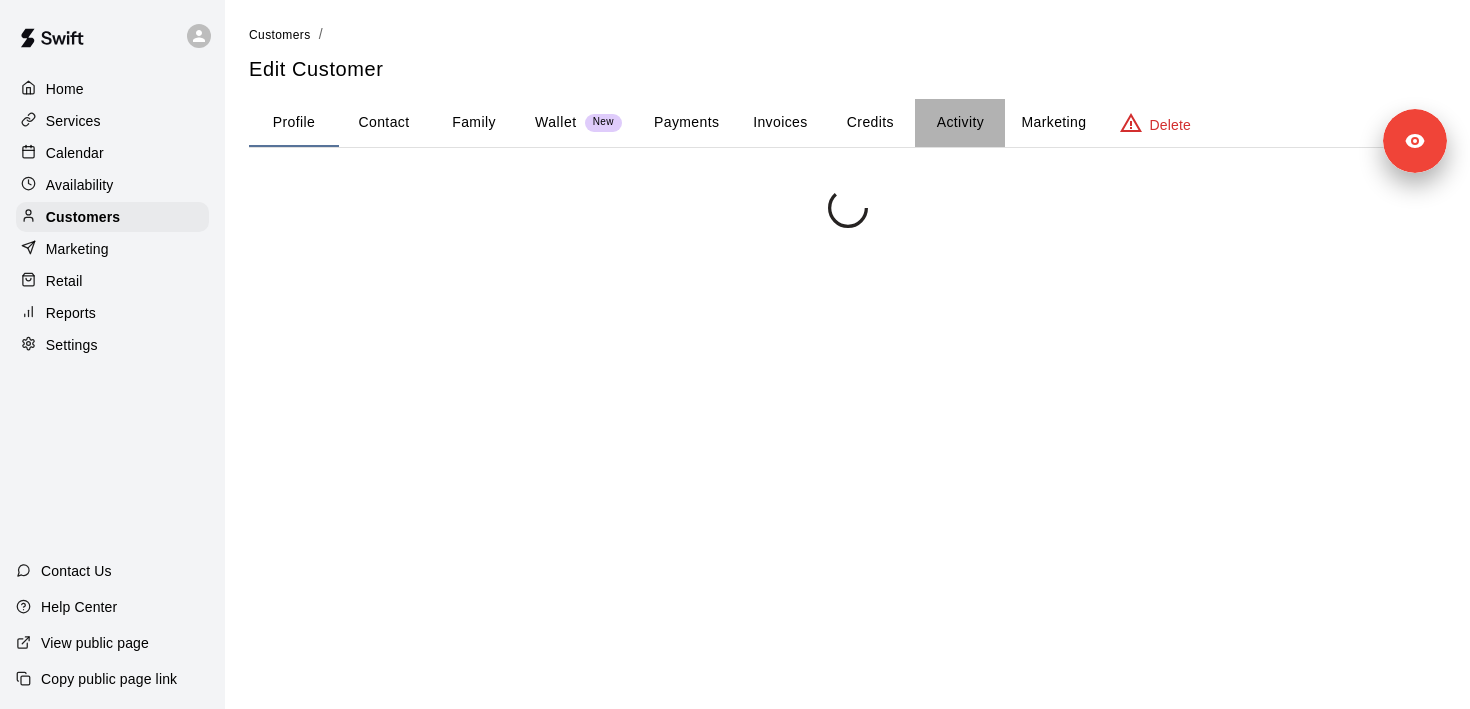 click on "Activity" at bounding box center (960, 123) 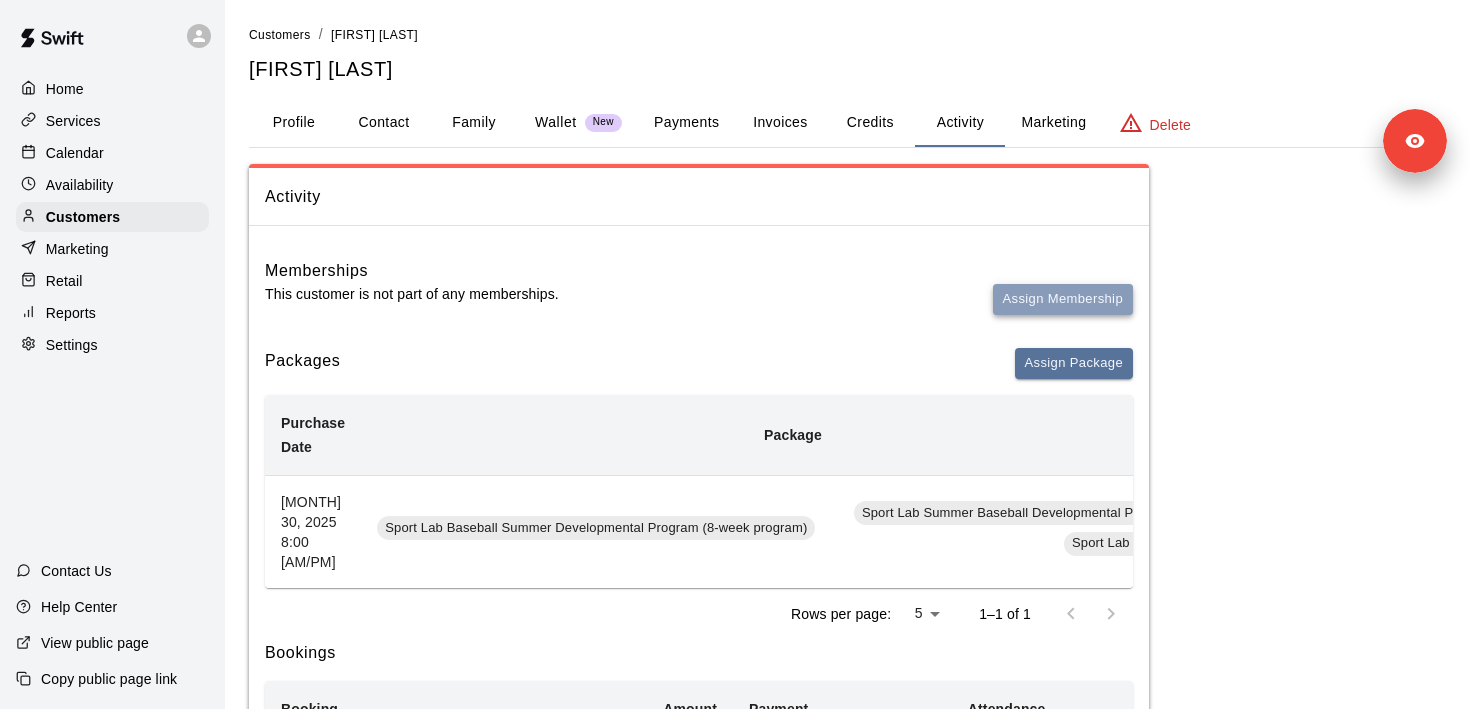 click on "Assign Membership" at bounding box center (1063, 299) 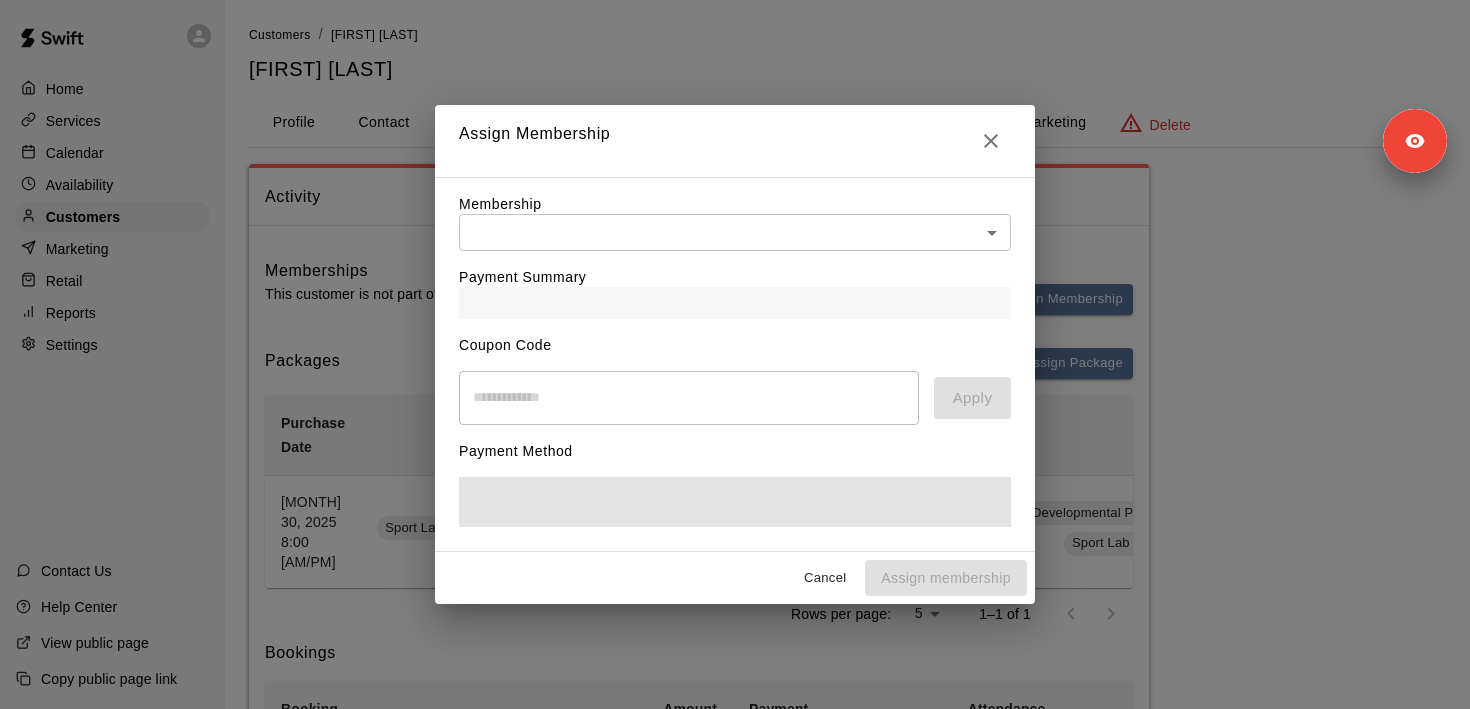 click at bounding box center (735, 303) 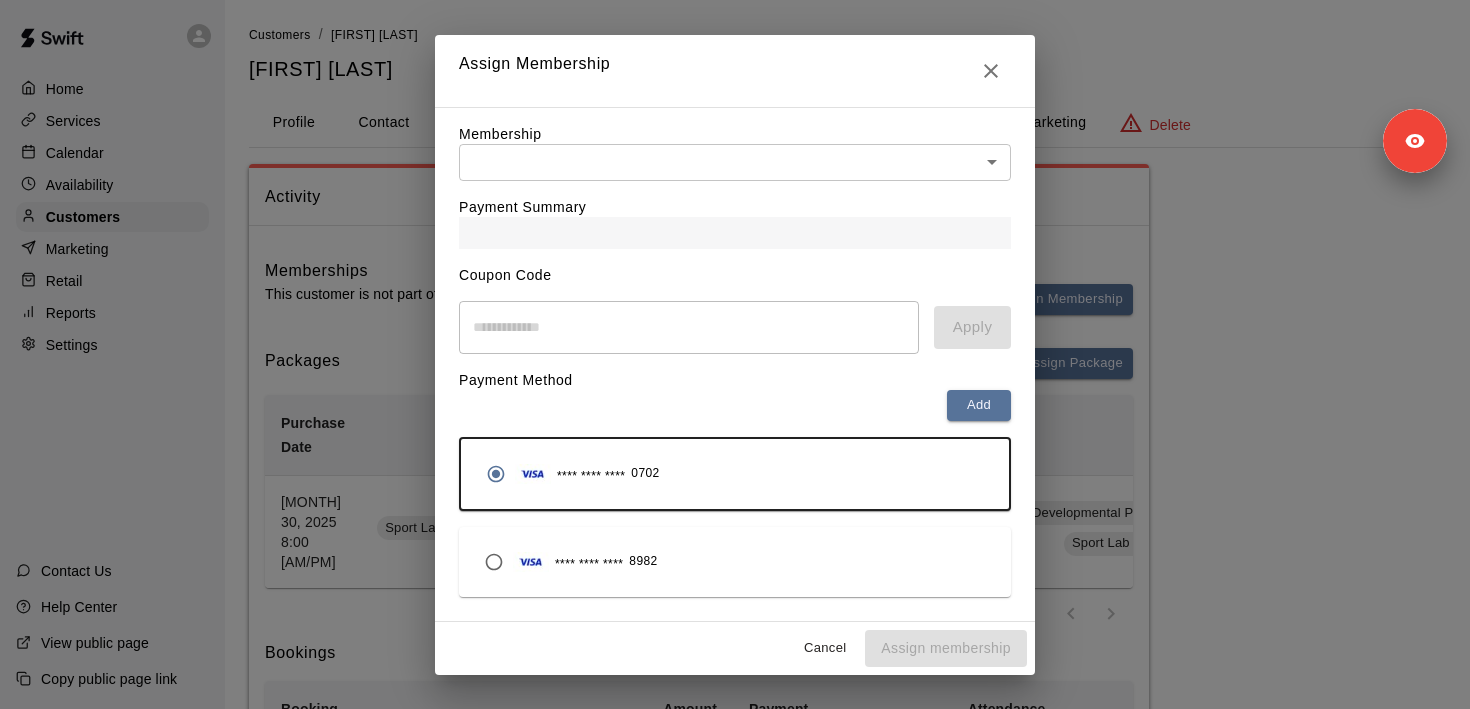 click on "Home Services Calendar Availability Customers Marketing Retail Reports Settings Contact Us Help Center View public page Copy public page link Customers / [FIRST] [LAST] [FIRST] [LAST] Profile Contact Family Wallet New Payments Invoices Credits Activity Marketing Delete Activity Memberships This customer is not part of any memberships. Assign Membership Packages Assign Package Purchase Date   Package Services Total Credits Credits Remaining Expiry Credit Actions [MONTH] 30, 2025 8:00 PM Sport Lab Baseball Summer Developmental Program (8-week program) Sport Lab Summer Baseball Developmental Program (8-week program) Sport Lab Midday Baseball Workout  16 0 August 08, 2025 Add Redeem Rows per page: 5 * 1–1 of 1 Bookings Booking Date   Service For Amount Paid Payment Method Credits Used Attendance Status Participating Staff August 07, 2025 8:00 PM Infield Practice for ages 7-12 [FIRST] [LAST] 0 Credit 1 from 8U Lab Rat Membership Unknown [FIRST] [LAST] August 04, 2025 9:00 PM Strength and Conditioning (7-12 Years Old) [FIRST] [LAST] 0" at bounding box center [735, 1106] 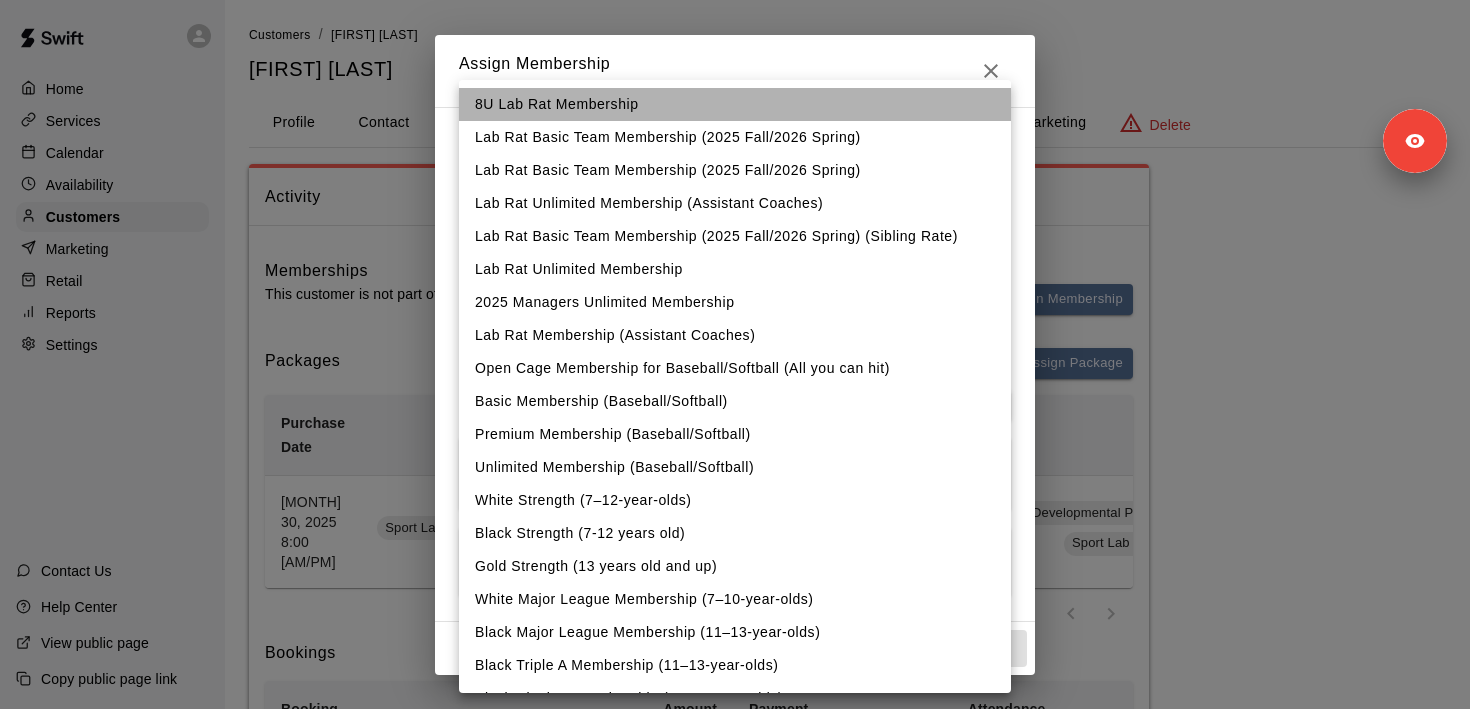 click on "8U Lab Rat Membership" at bounding box center (735, 104) 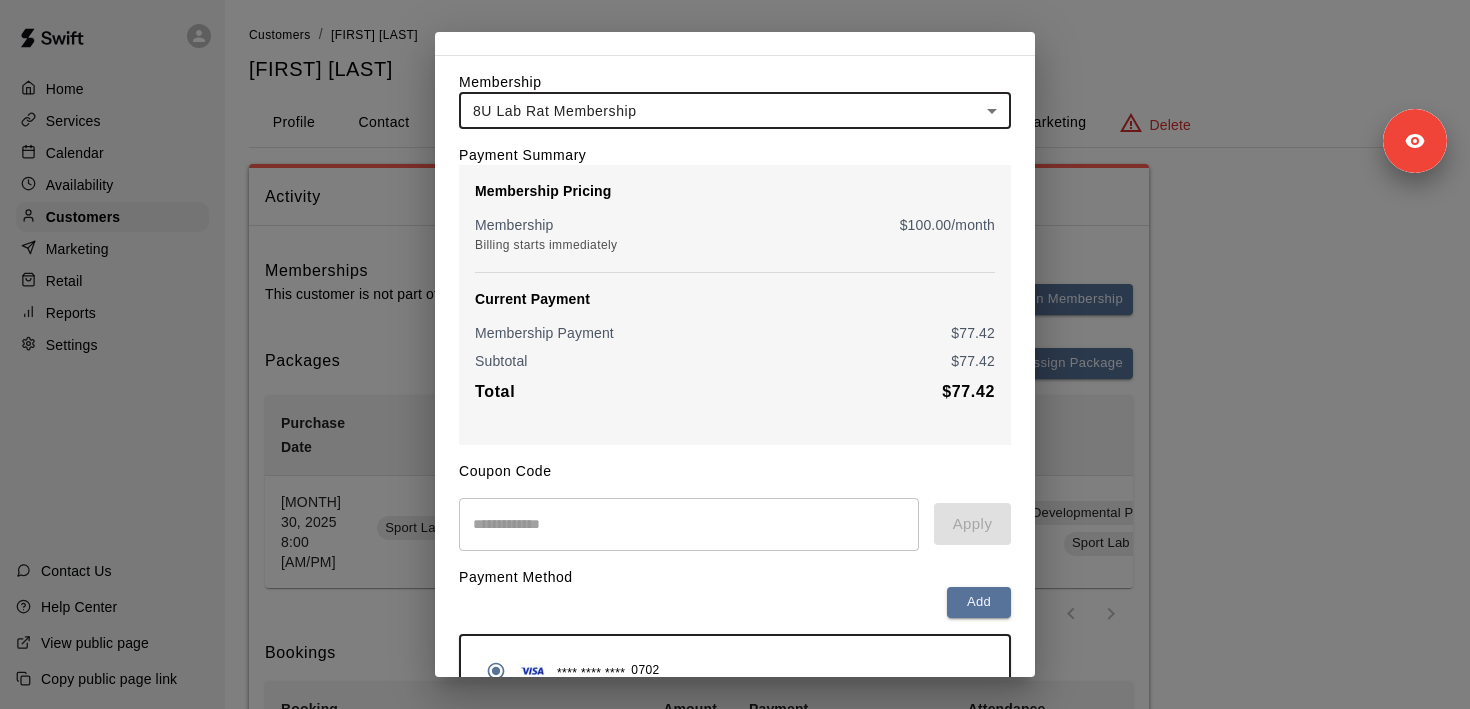 scroll, scrollTop: 0, scrollLeft: 0, axis: both 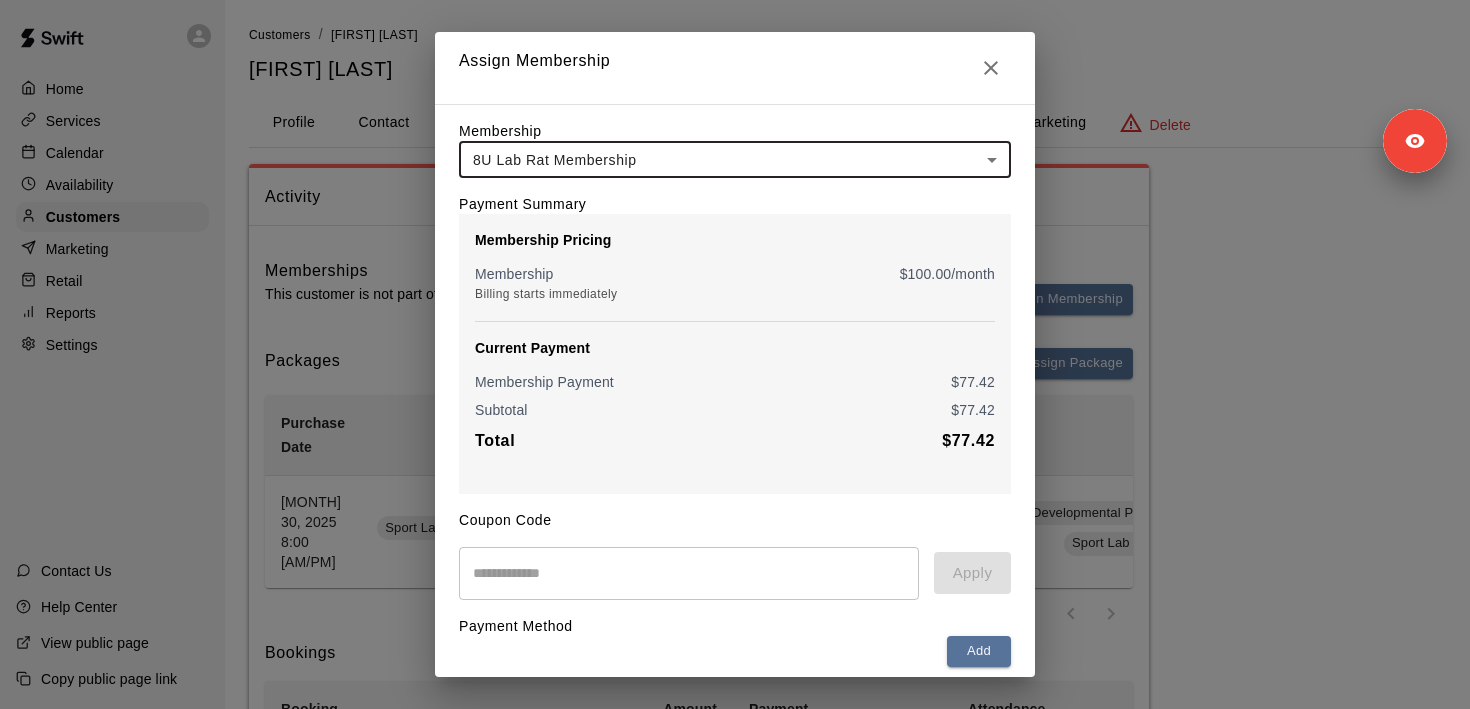 click 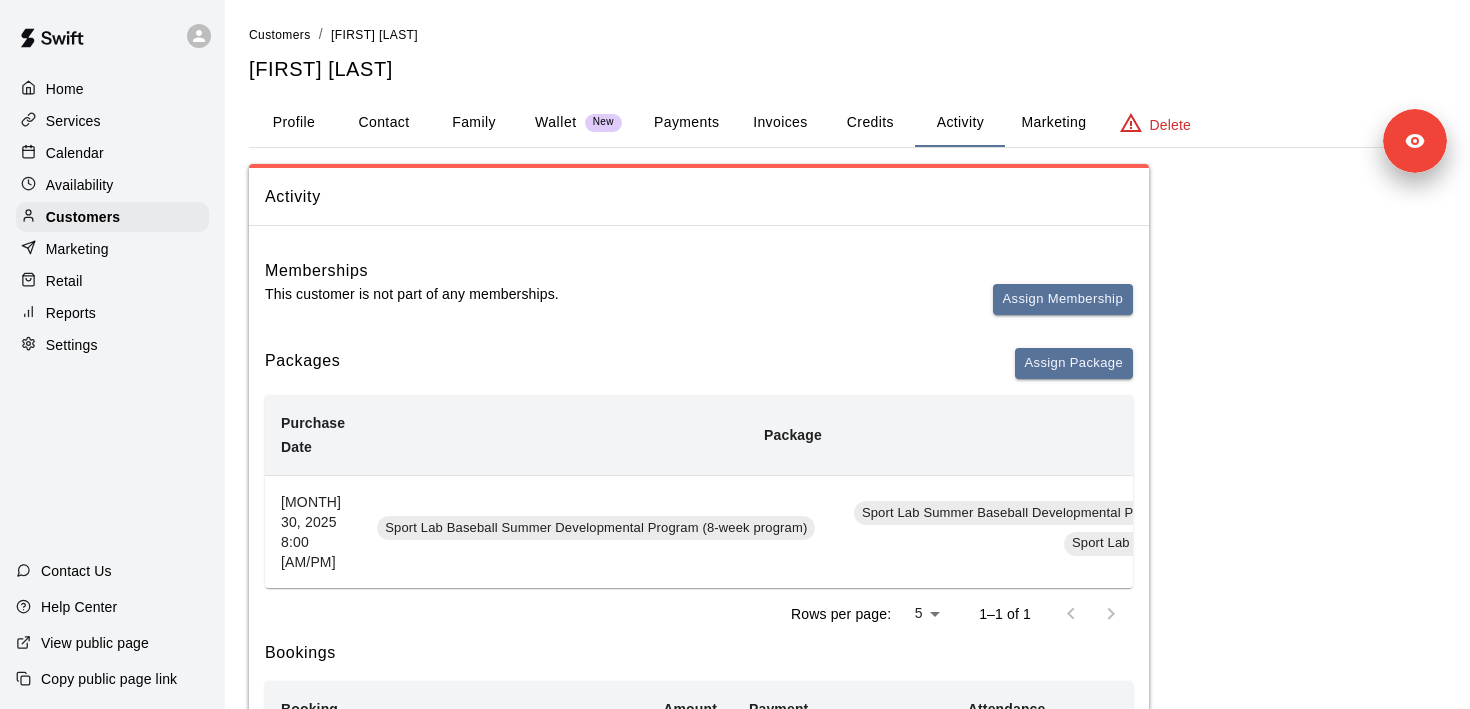 click on "Payments" at bounding box center (686, 123) 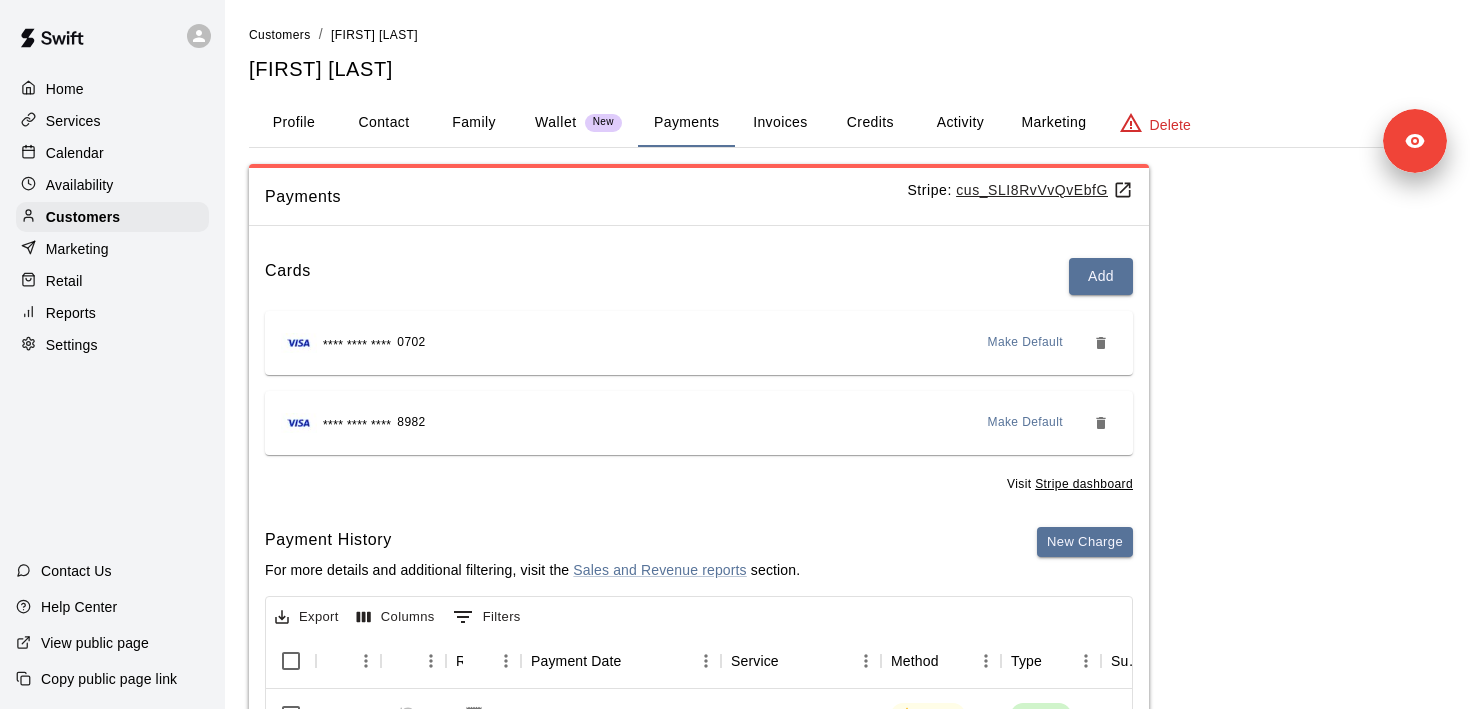 click on "cus_SLI8RvVvQvEbfG" at bounding box center [1044, 190] 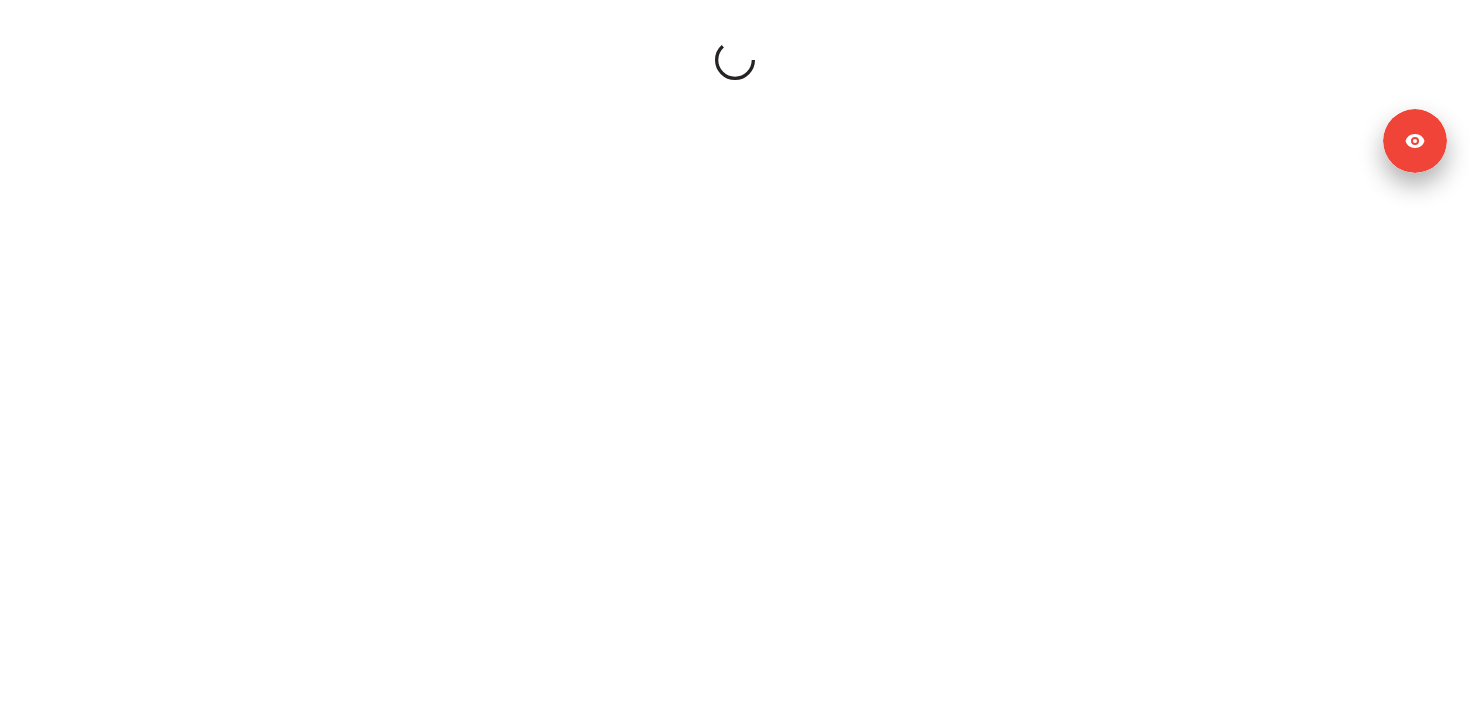 scroll, scrollTop: 0, scrollLeft: 0, axis: both 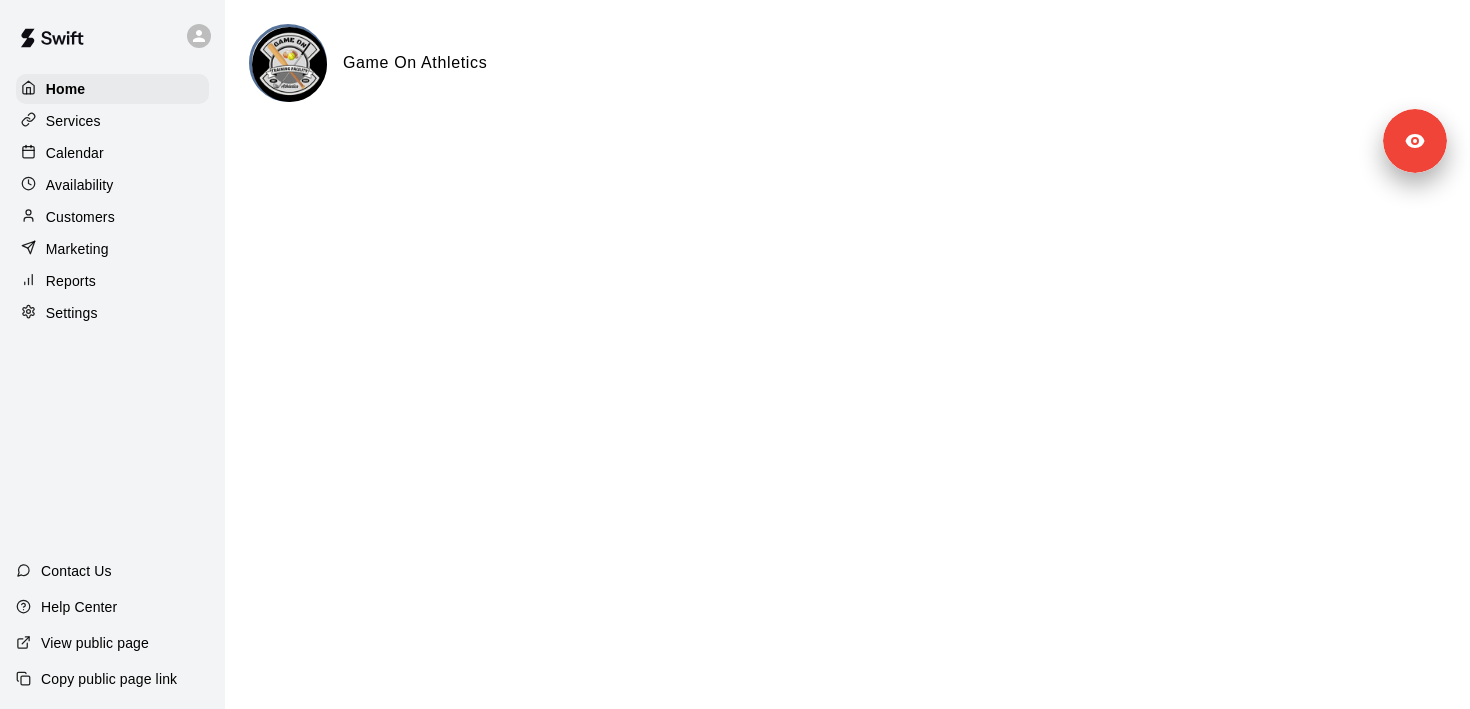 click on "Settings" at bounding box center [112, 313] 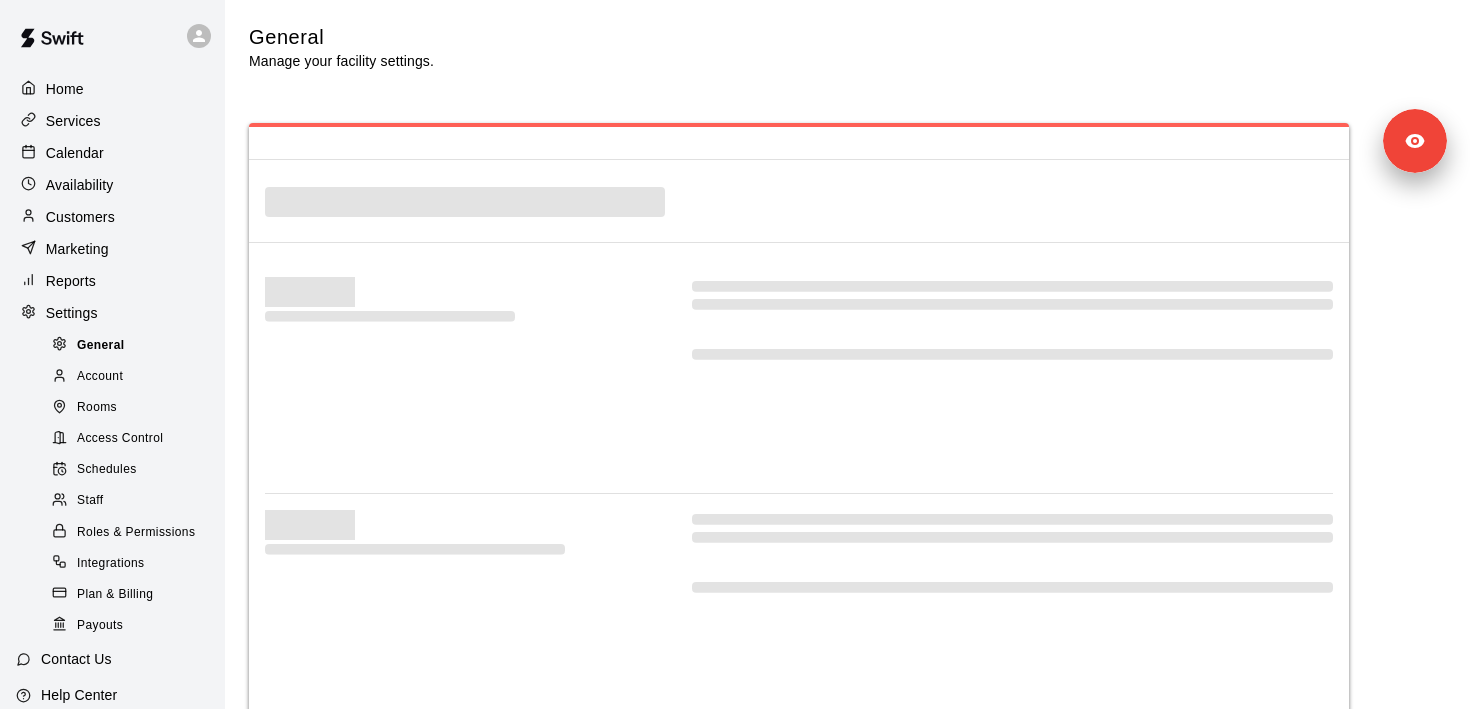 select on "**" 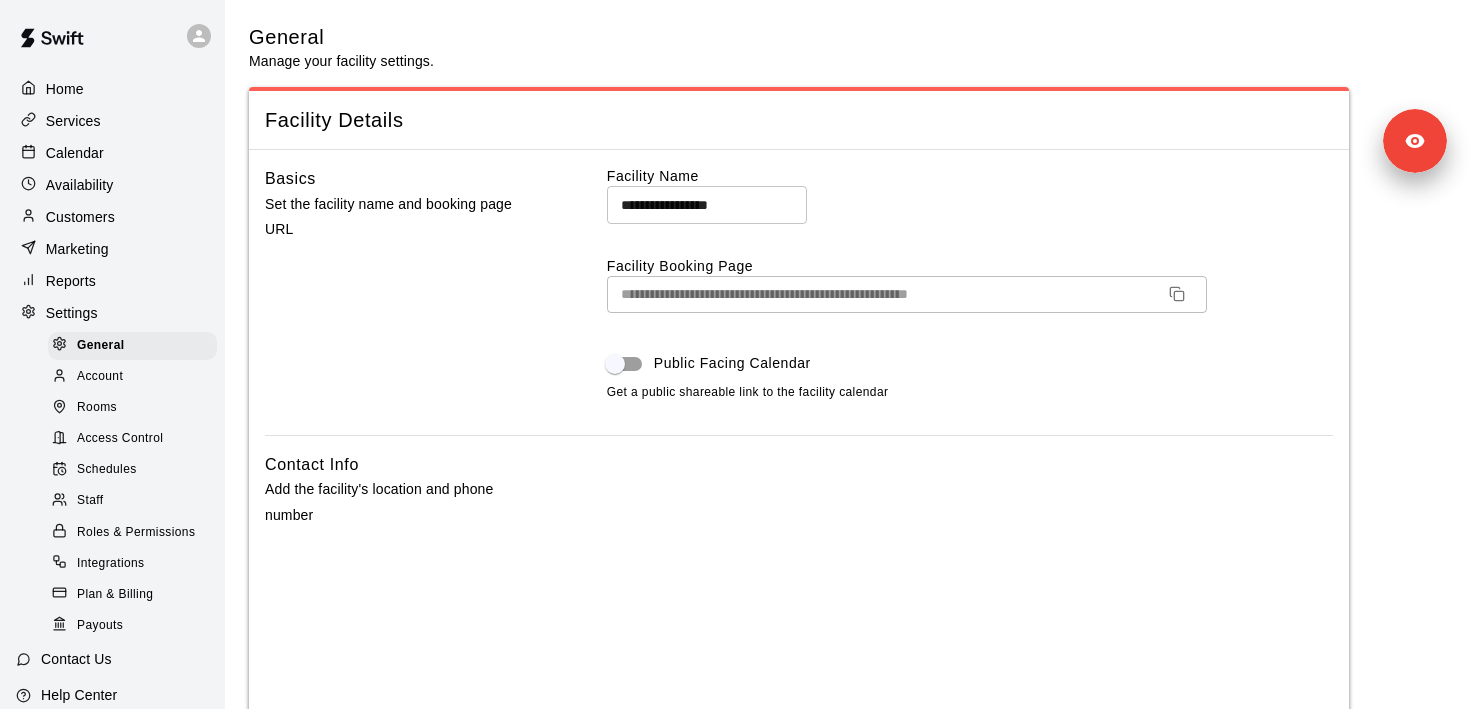 click on "Account" at bounding box center [132, 377] 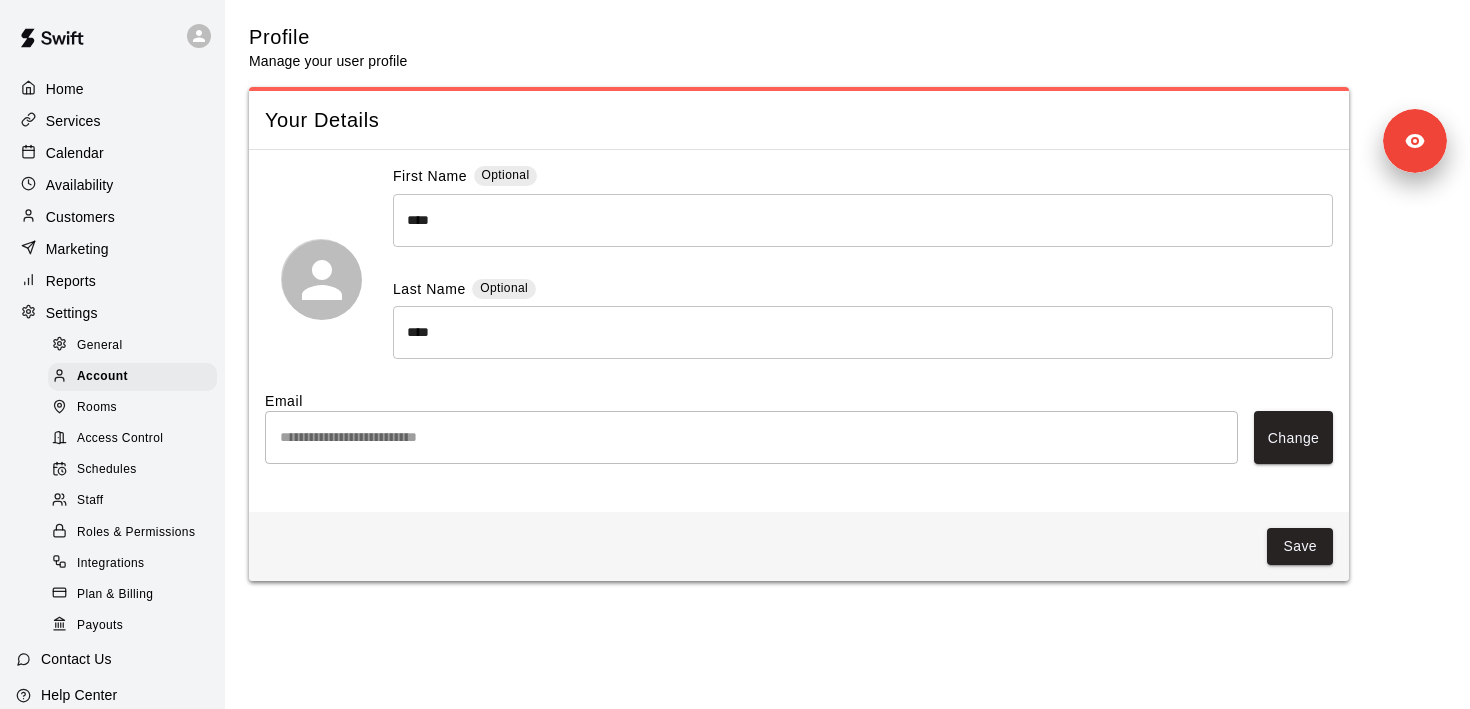 click on "Staff" at bounding box center [132, 501] 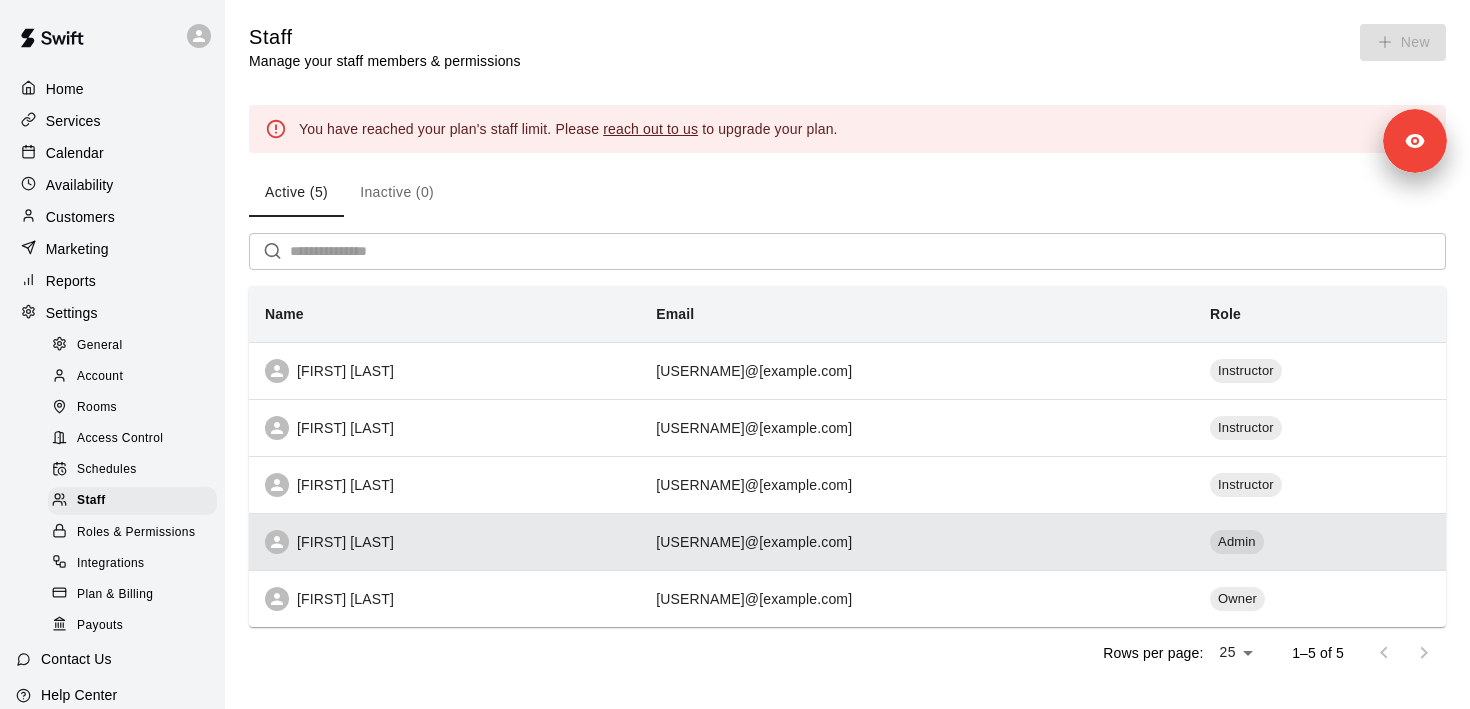 click on "Luke Pope" at bounding box center [444, 542] 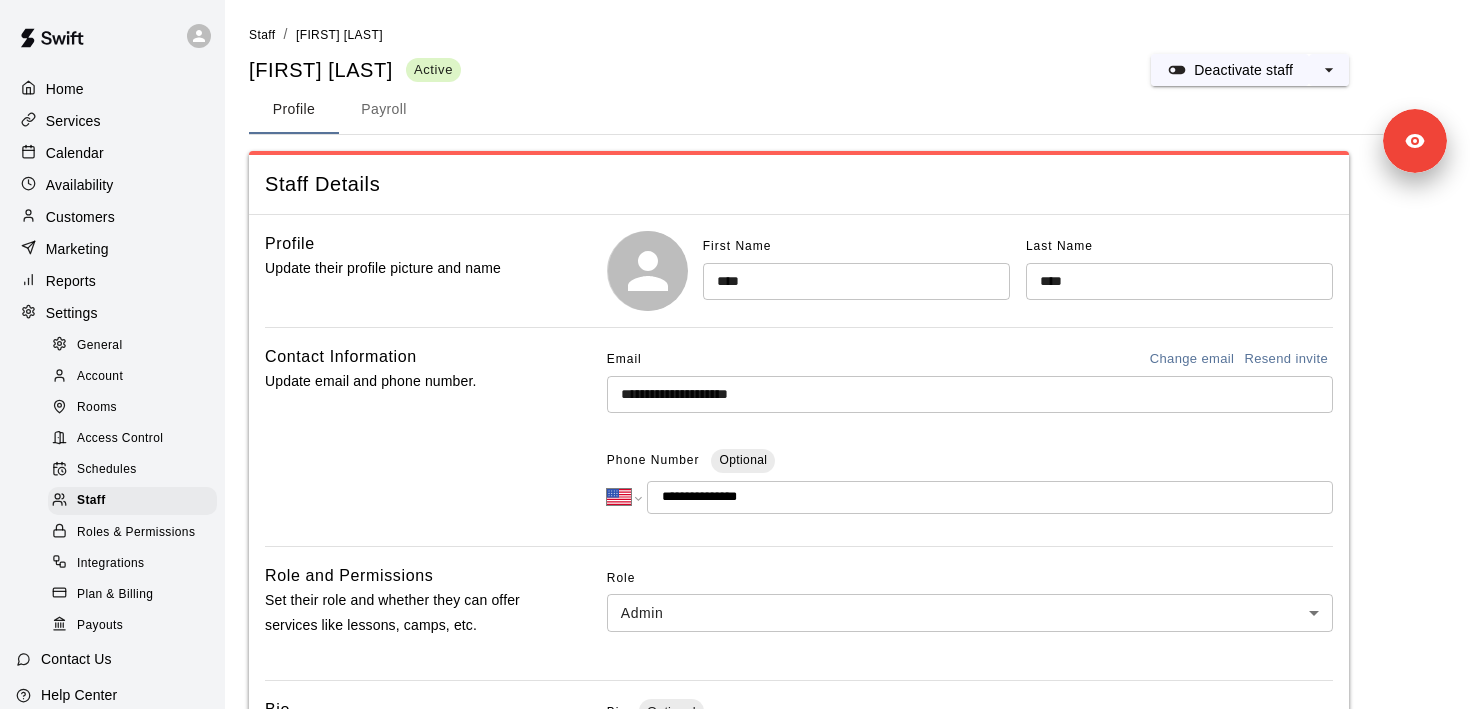 scroll, scrollTop: 608, scrollLeft: 0, axis: vertical 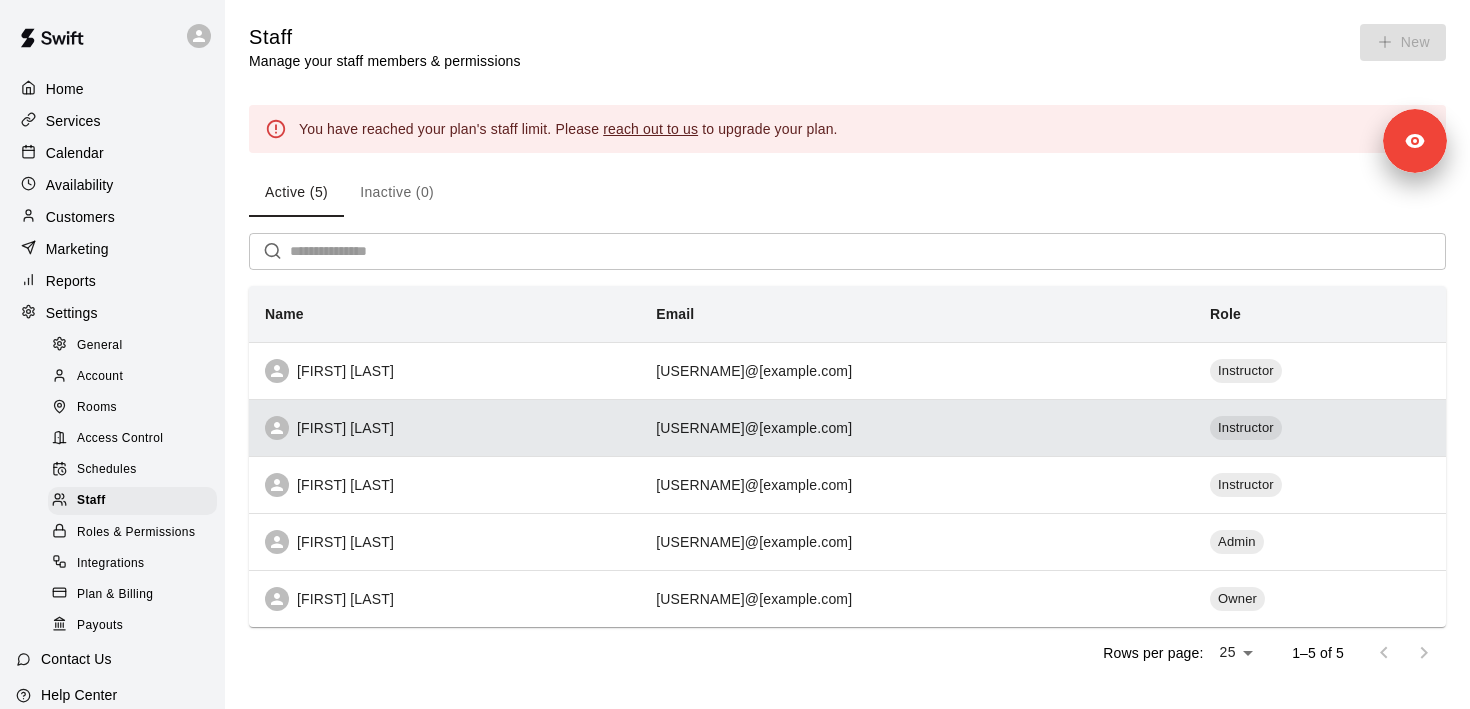 click on "Hannah Crawford" at bounding box center (444, 428) 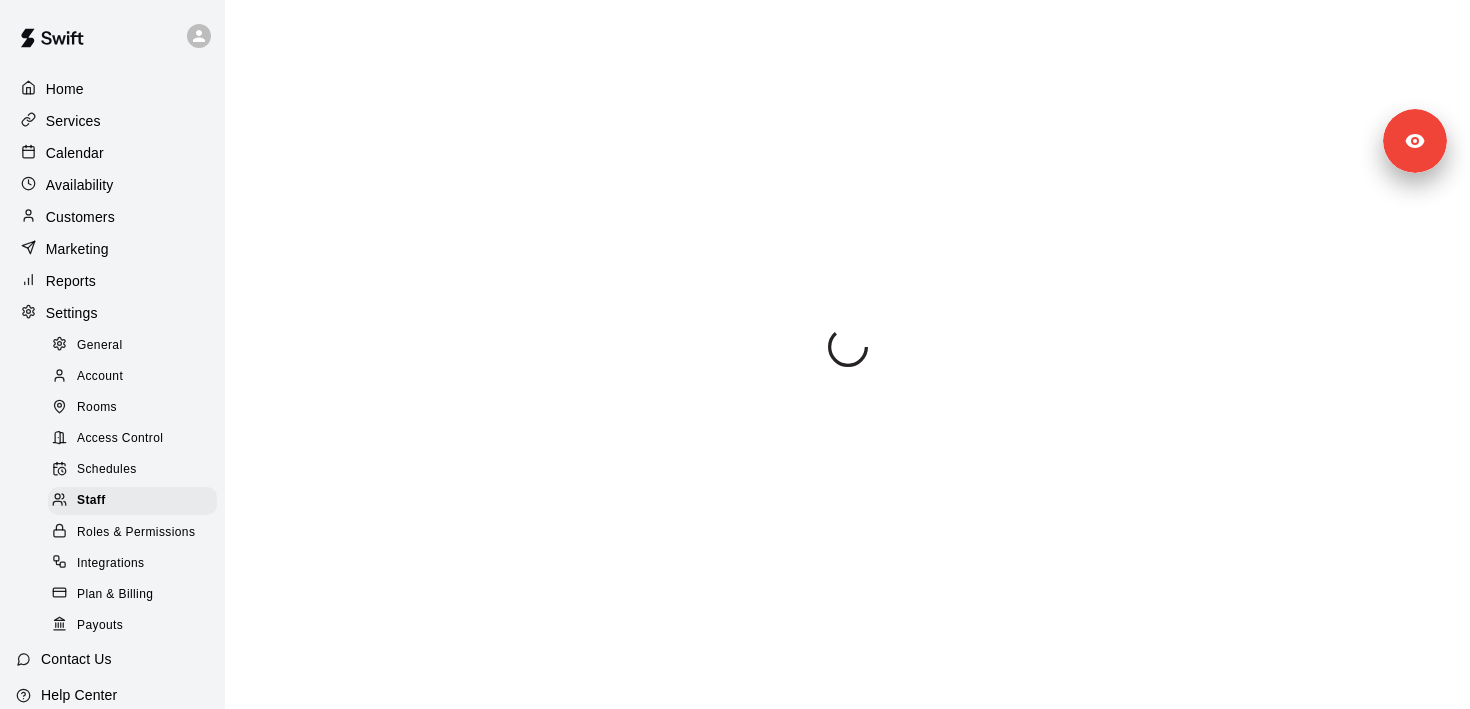 select on "**" 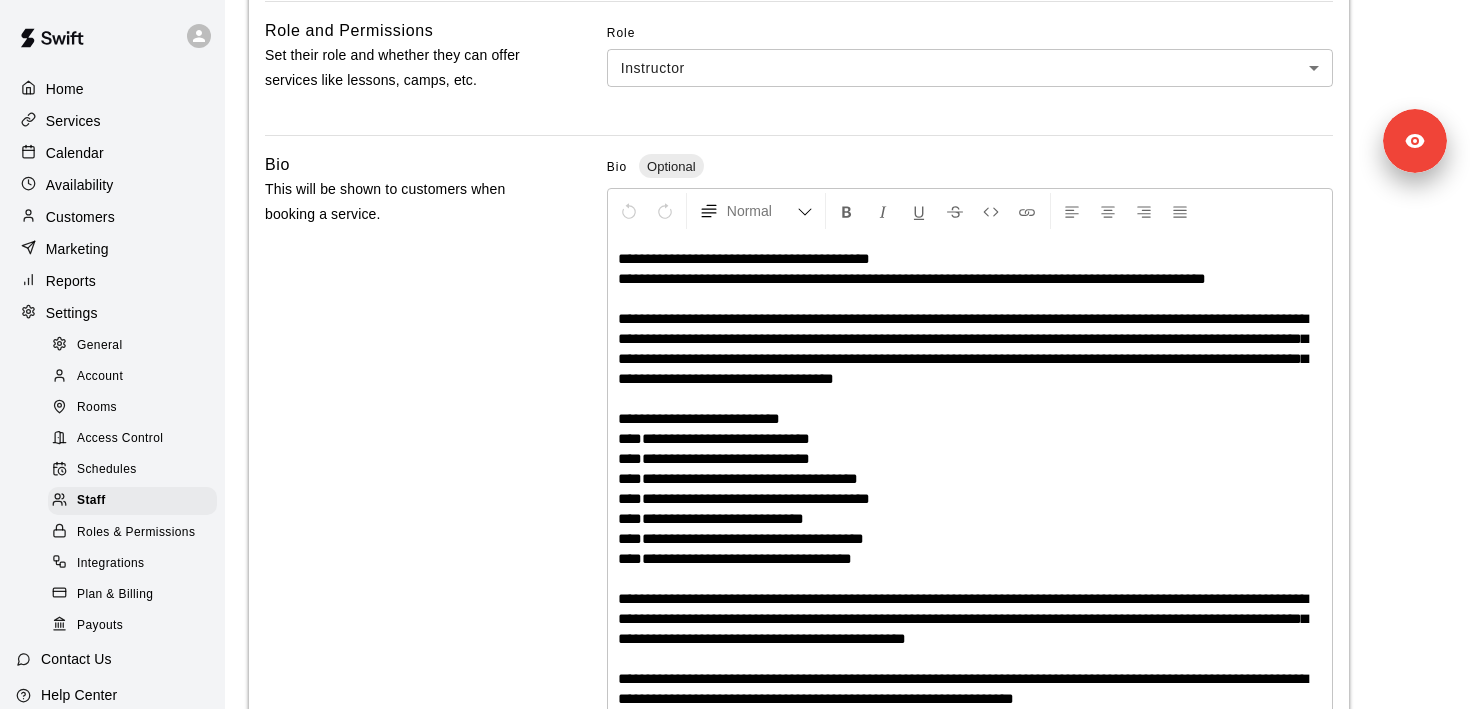 scroll, scrollTop: 948, scrollLeft: 0, axis: vertical 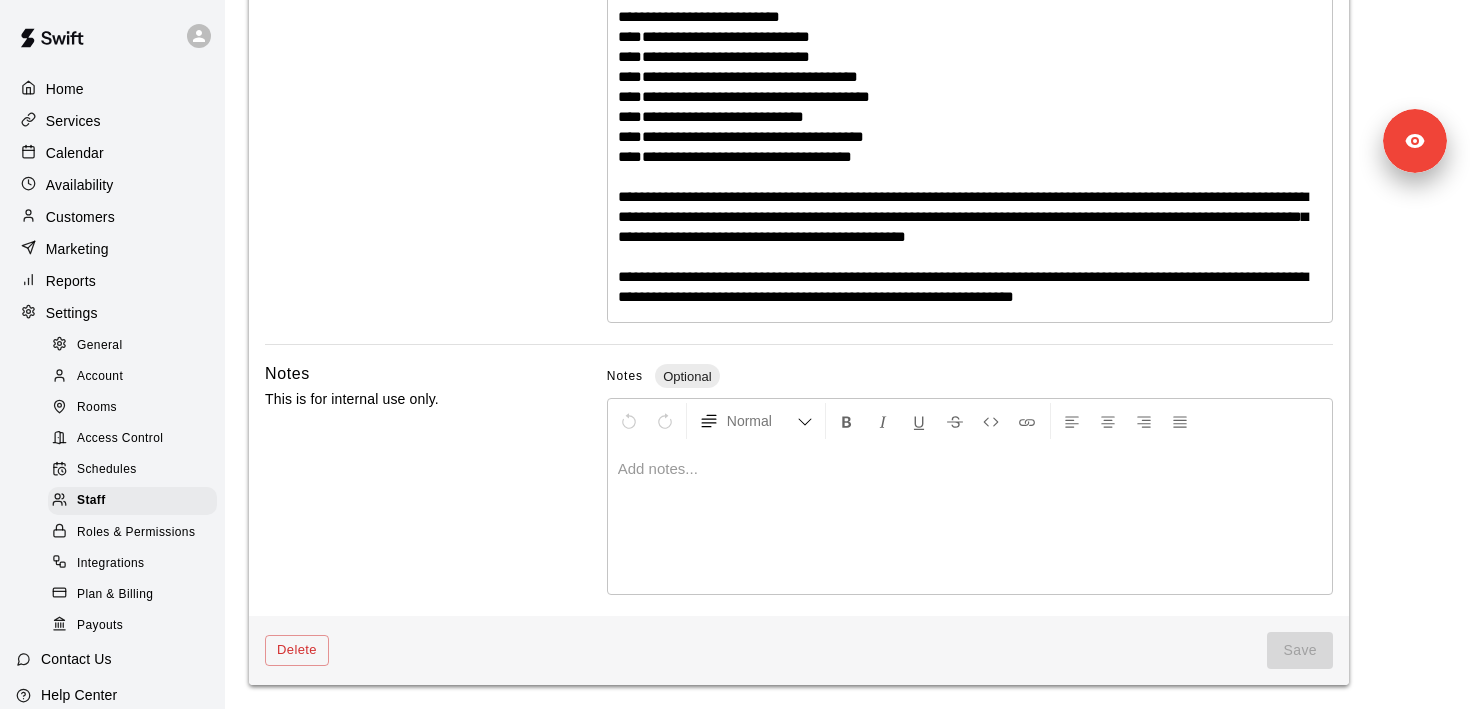 click at bounding box center [970, 519] 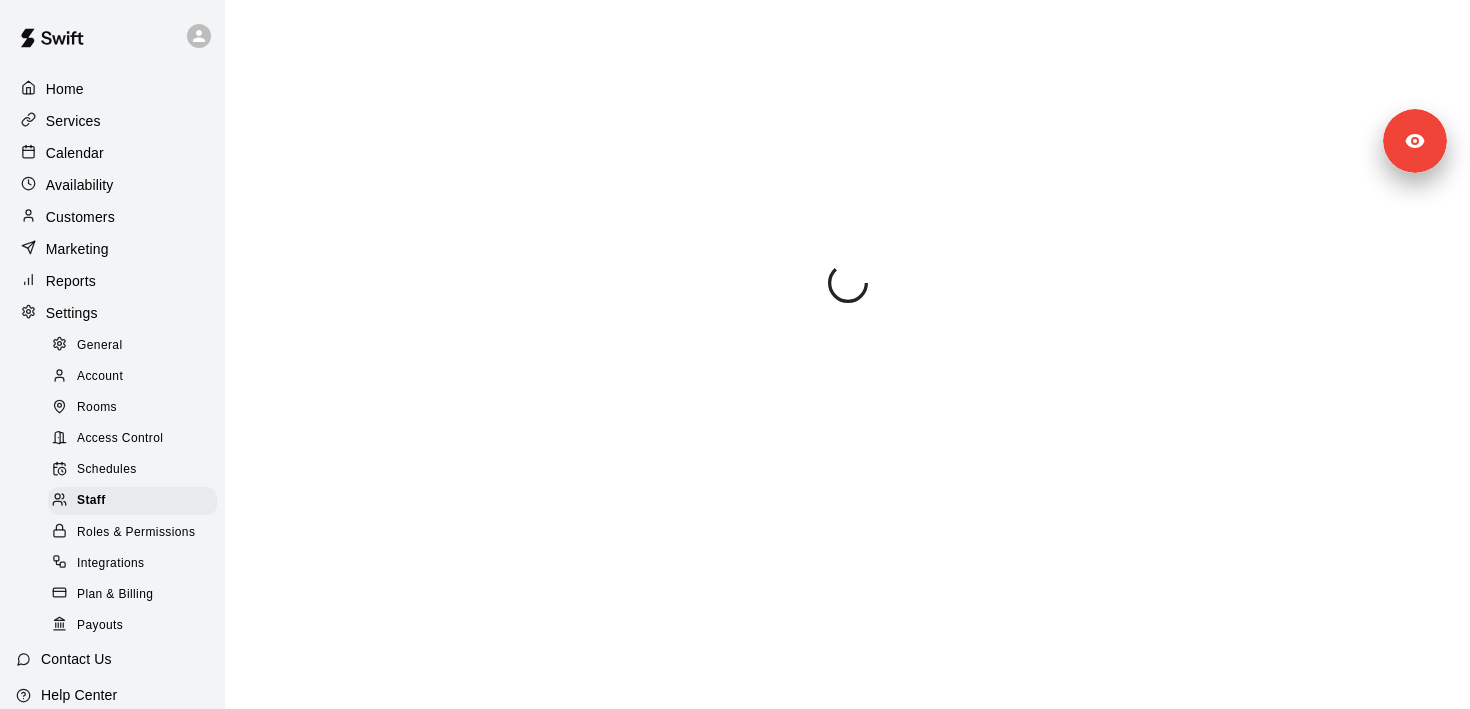scroll, scrollTop: 0, scrollLeft: 0, axis: both 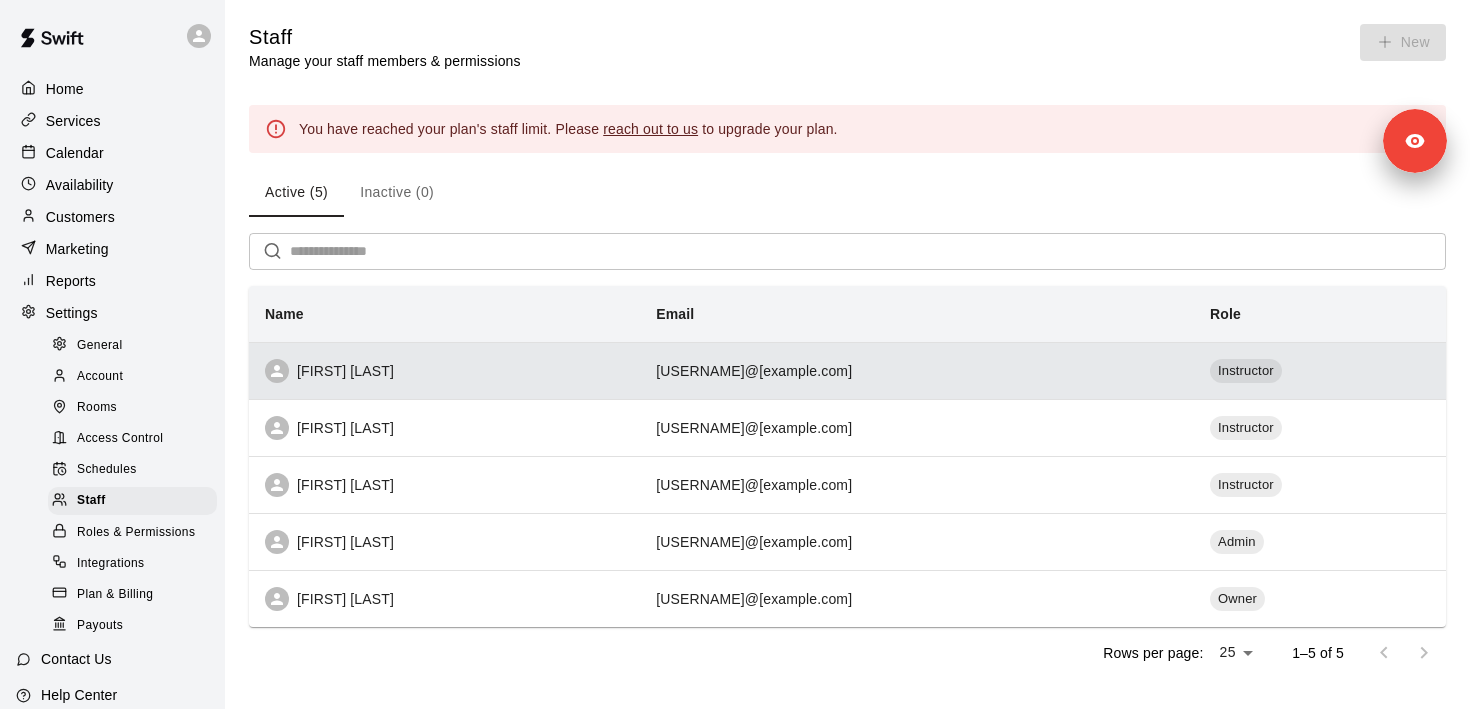 click on "Caitlin Jurcik" at bounding box center (444, 370) 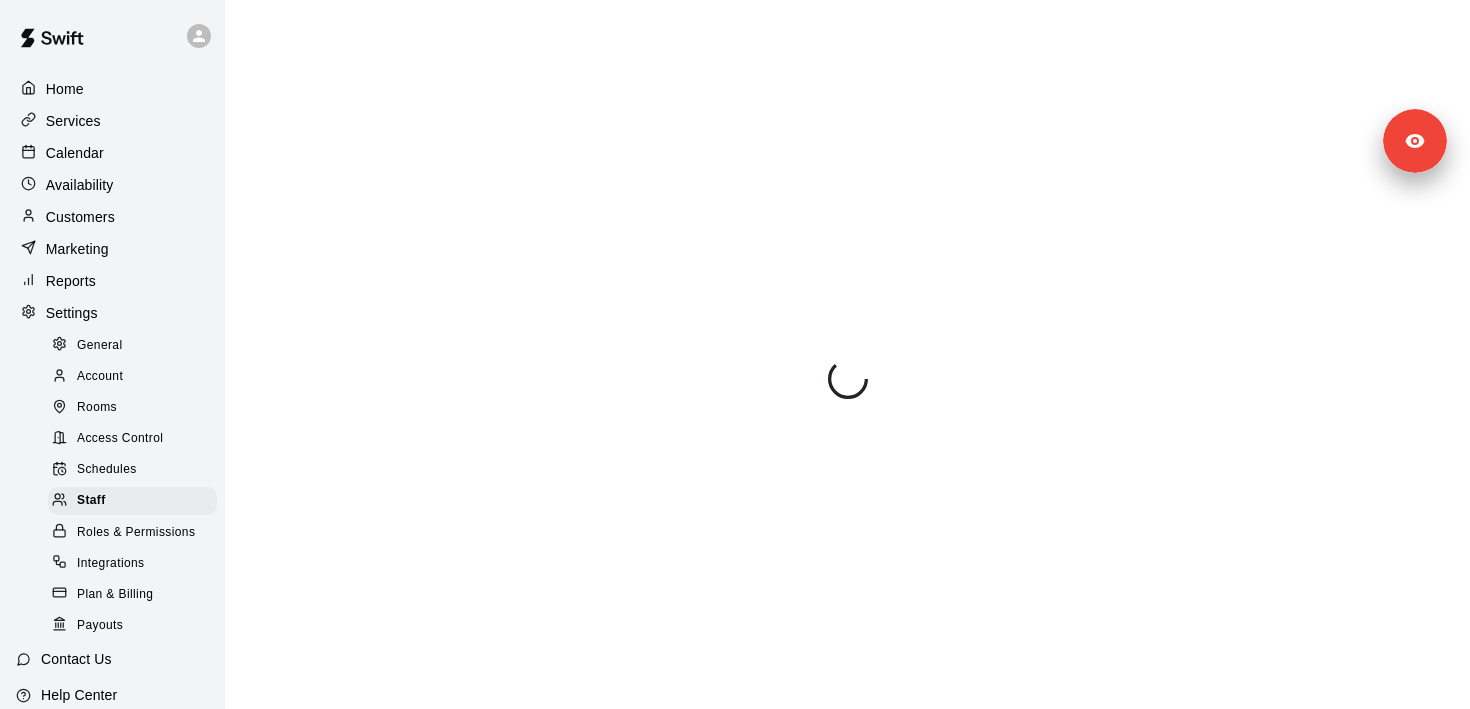 select on "**" 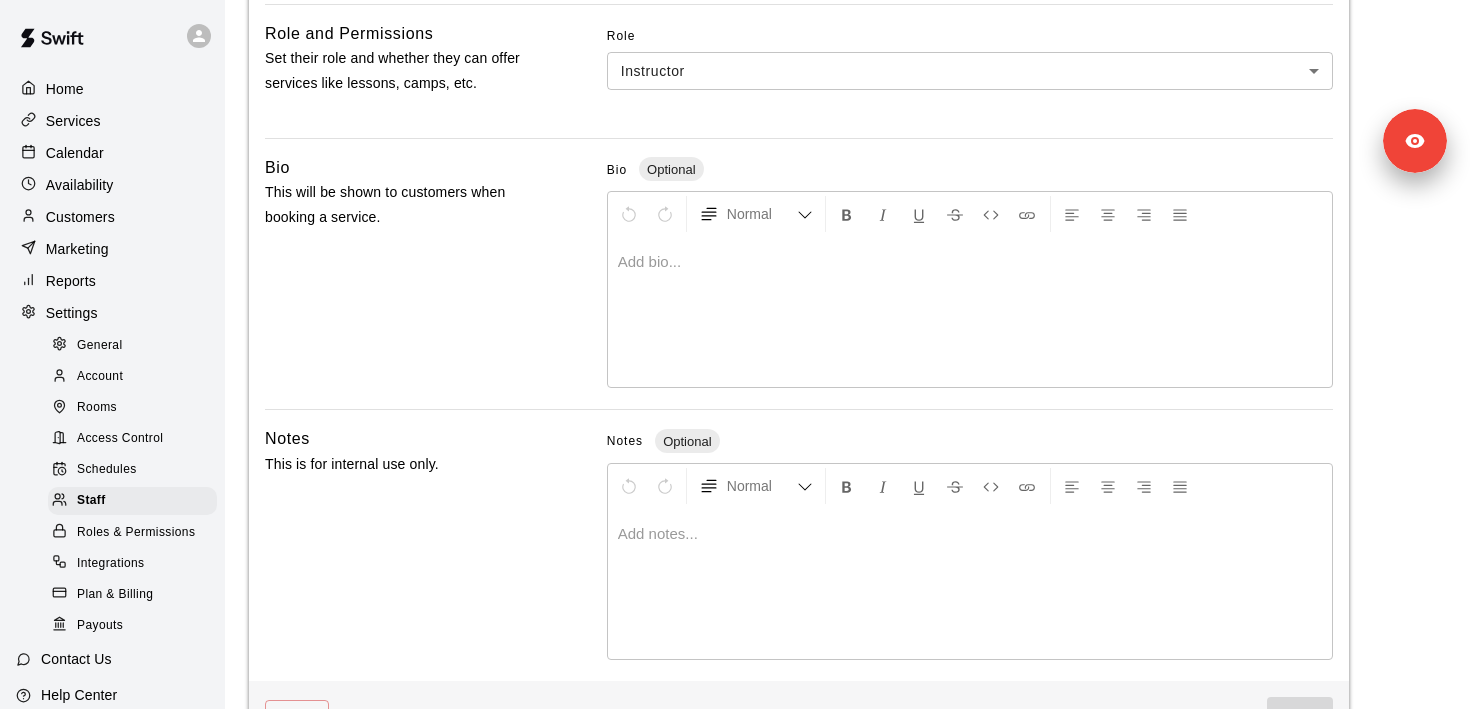 scroll, scrollTop: 453, scrollLeft: 0, axis: vertical 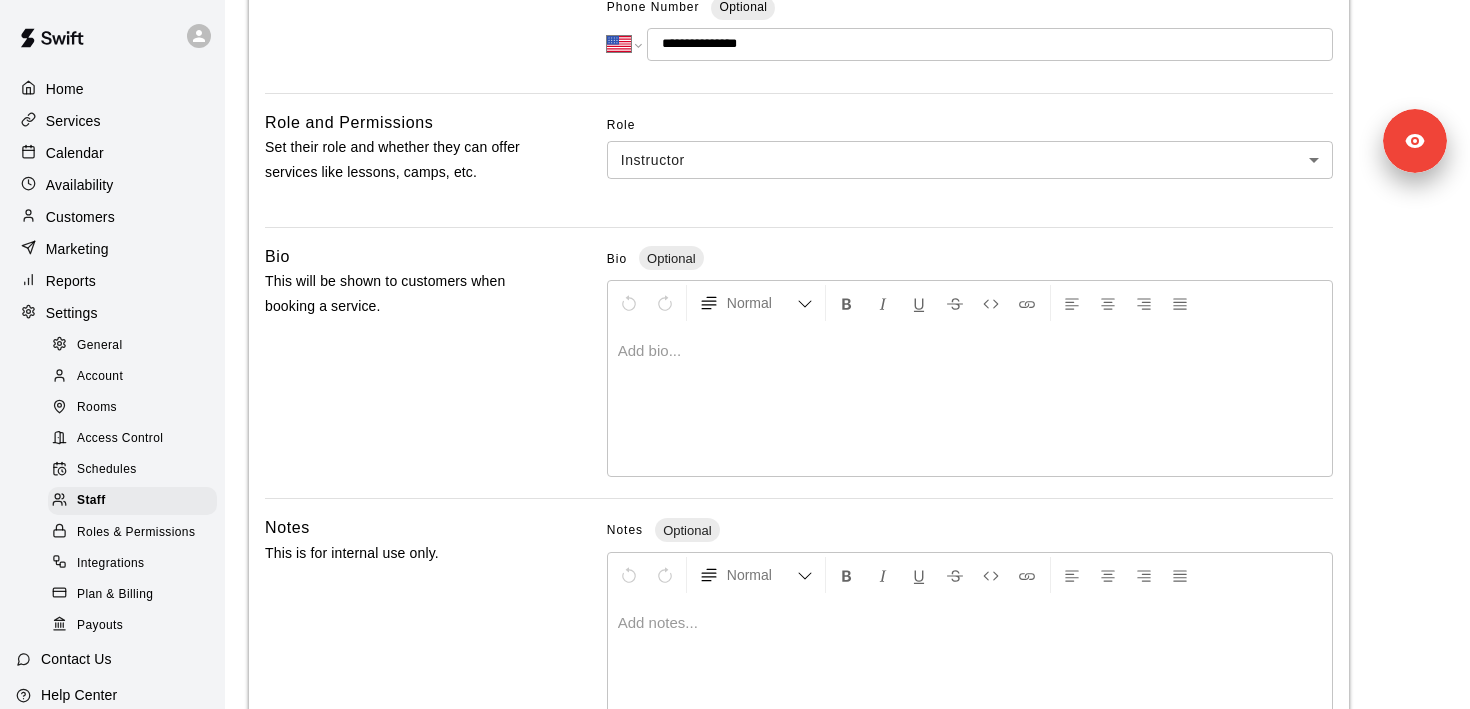 click at bounding box center [970, 351] 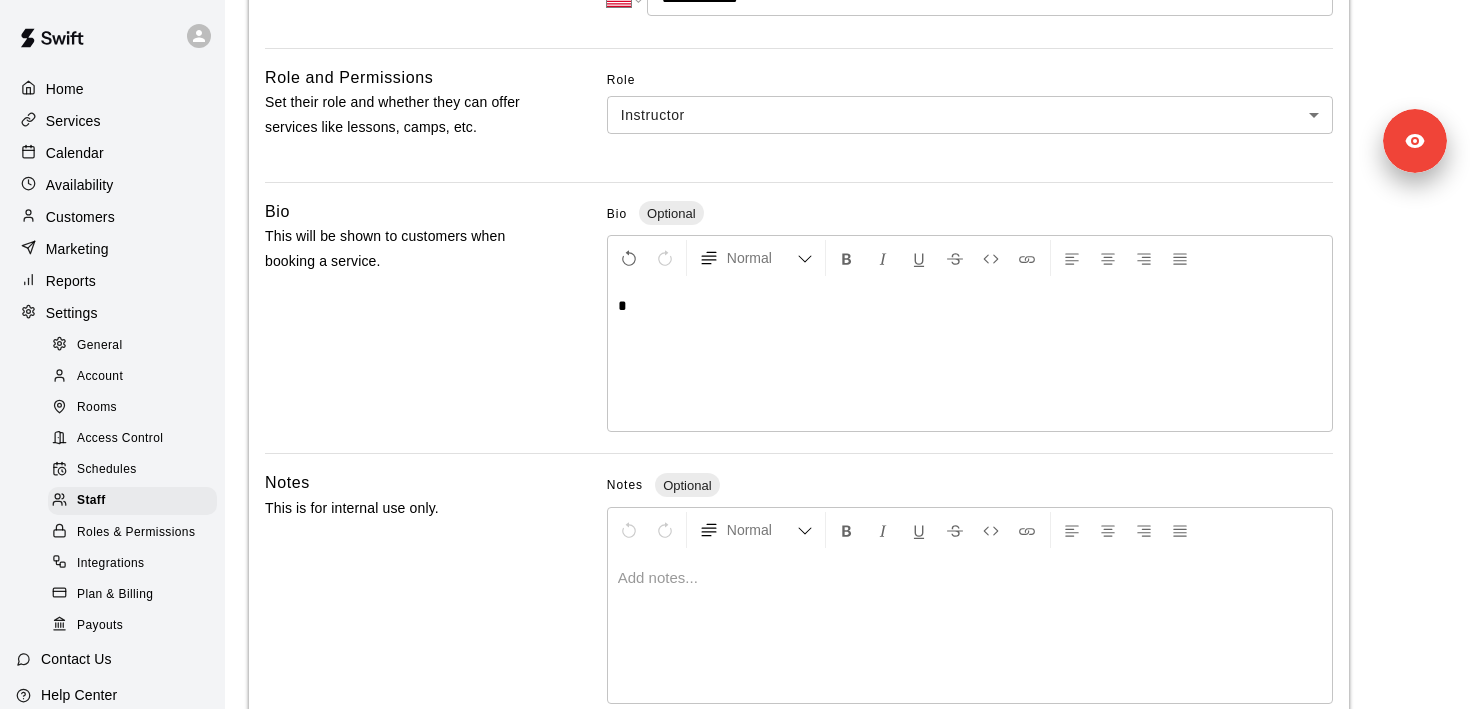 type 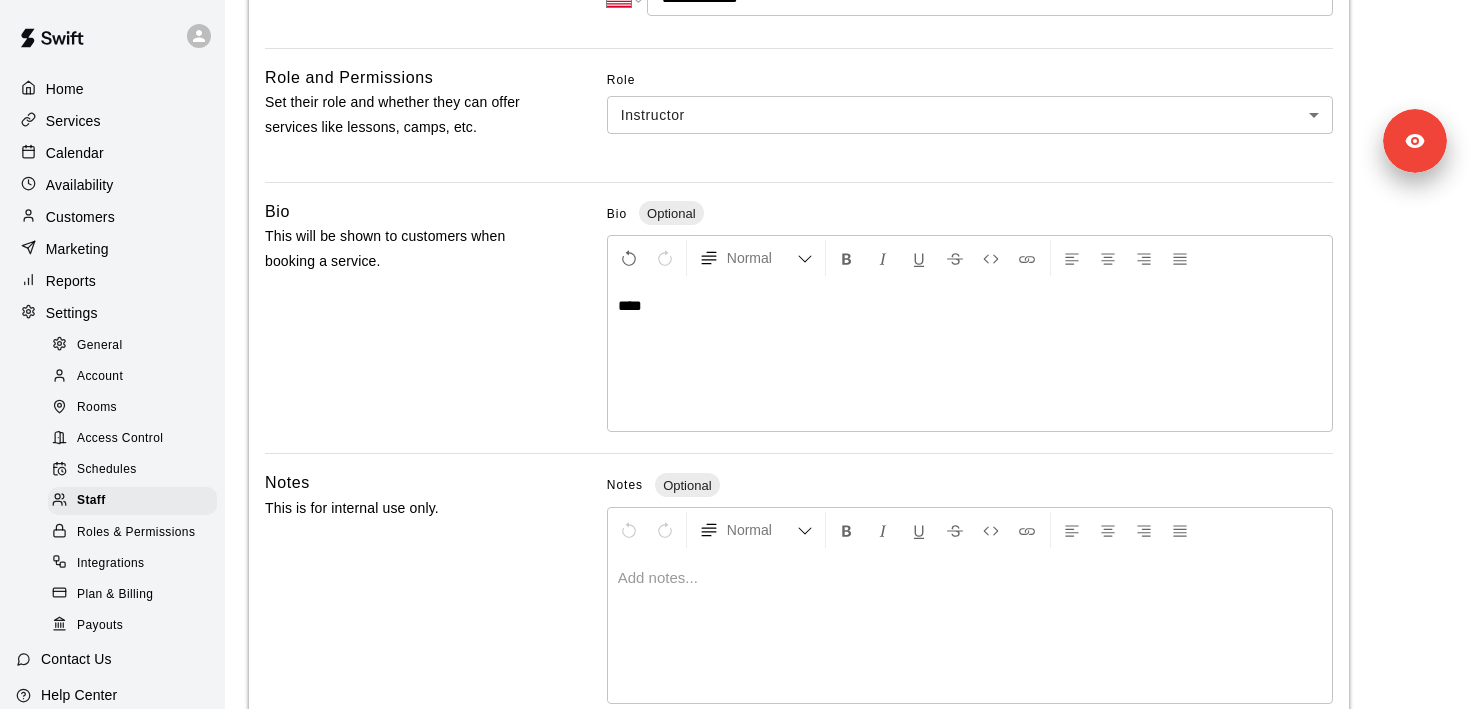 scroll, scrollTop: 608, scrollLeft: 0, axis: vertical 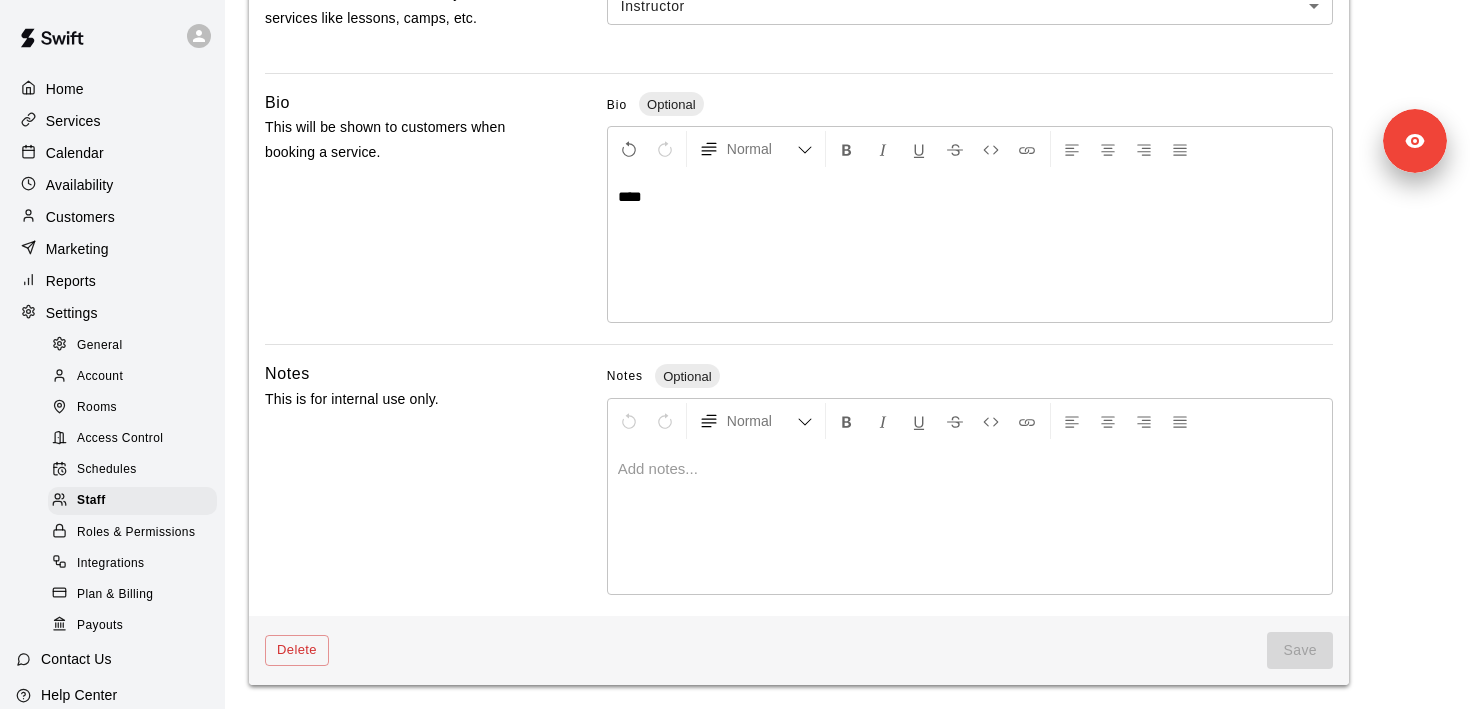 drag, startPoint x: 752, startPoint y: 265, endPoint x: 491, endPoint y: 192, distance: 271.0166 